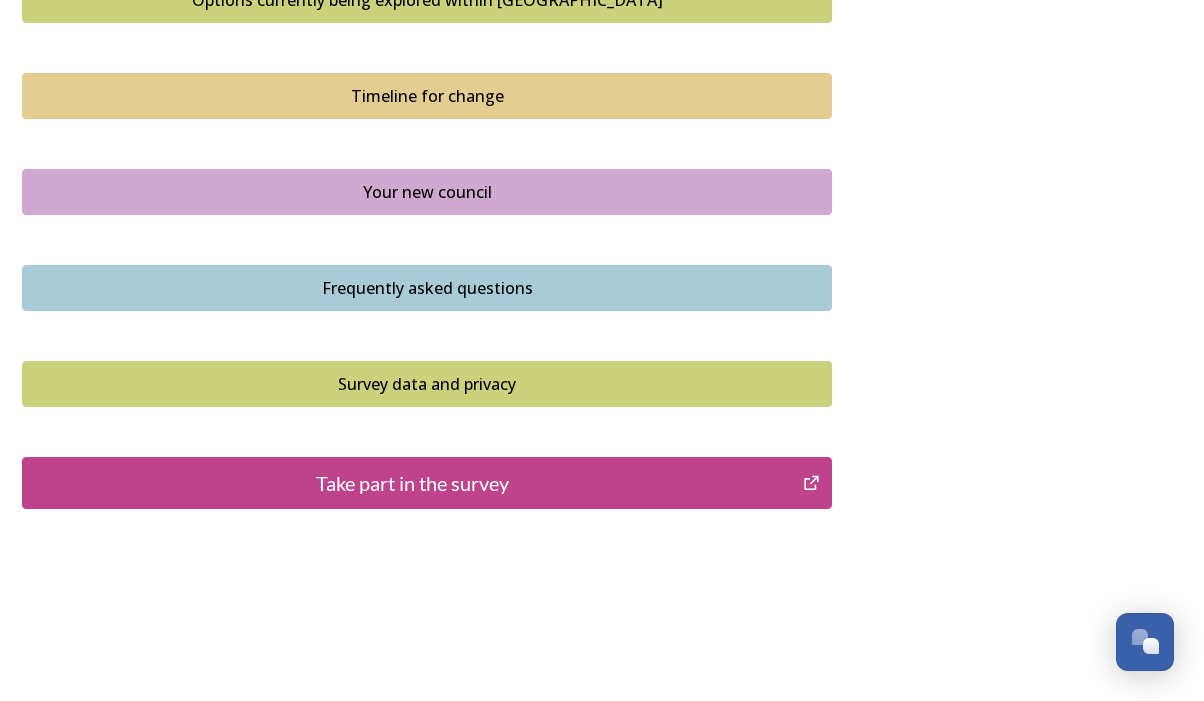 scroll, scrollTop: 1443, scrollLeft: 0, axis: vertical 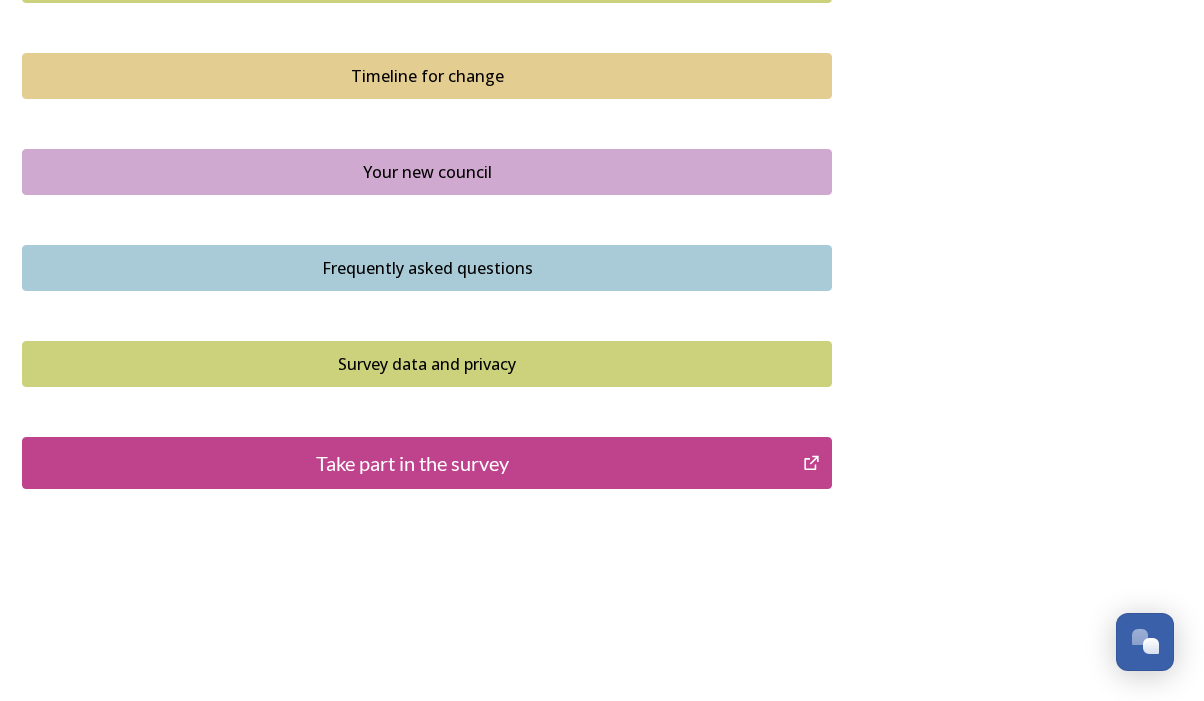 click on "Take part in the survey" at bounding box center [412, 463] 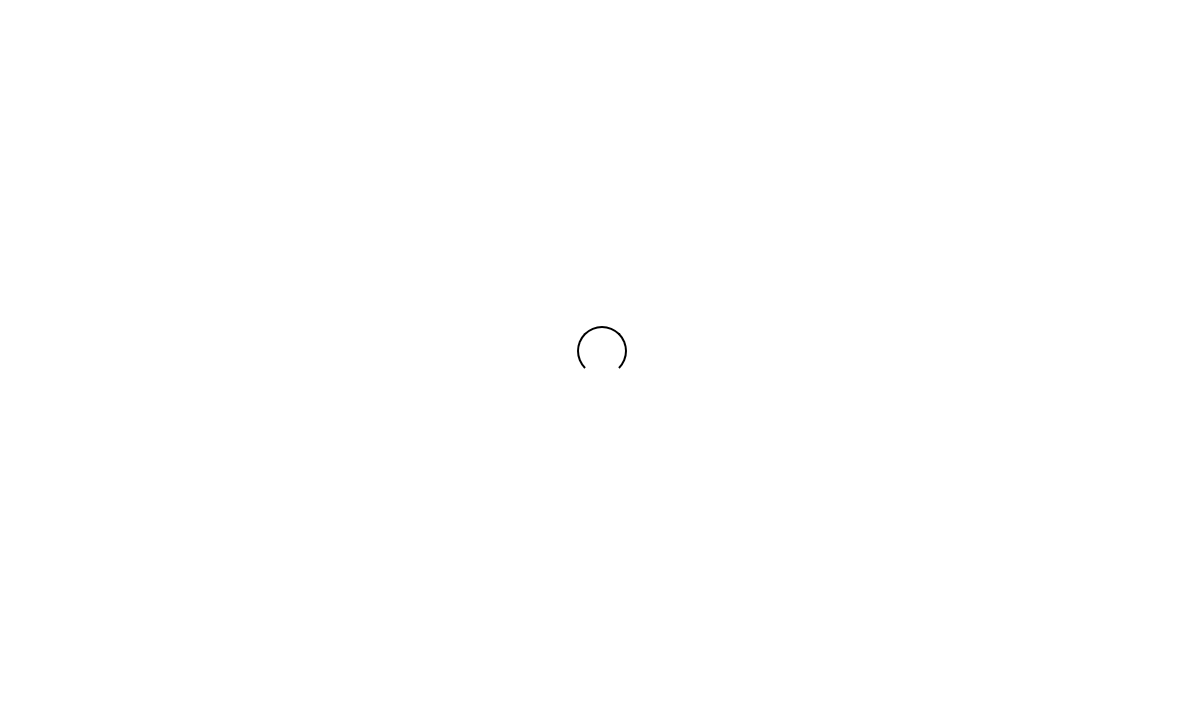 scroll, scrollTop: 0, scrollLeft: 0, axis: both 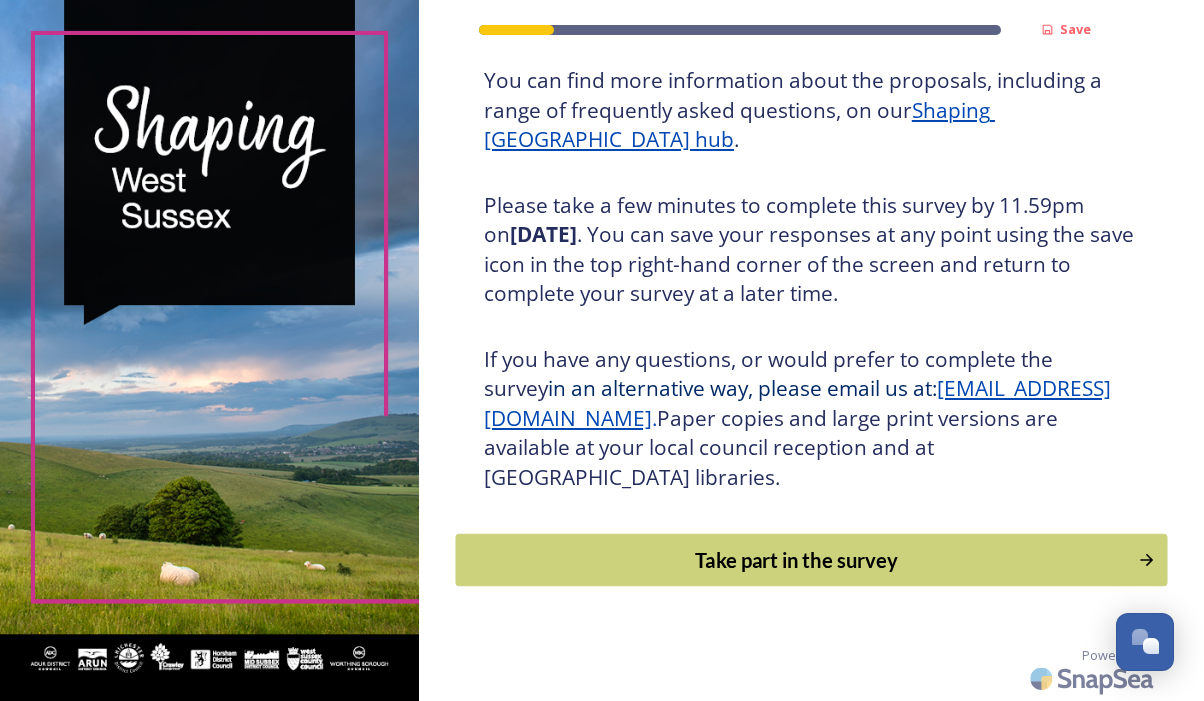 click on "Take part in the survey" at bounding box center (796, 560) 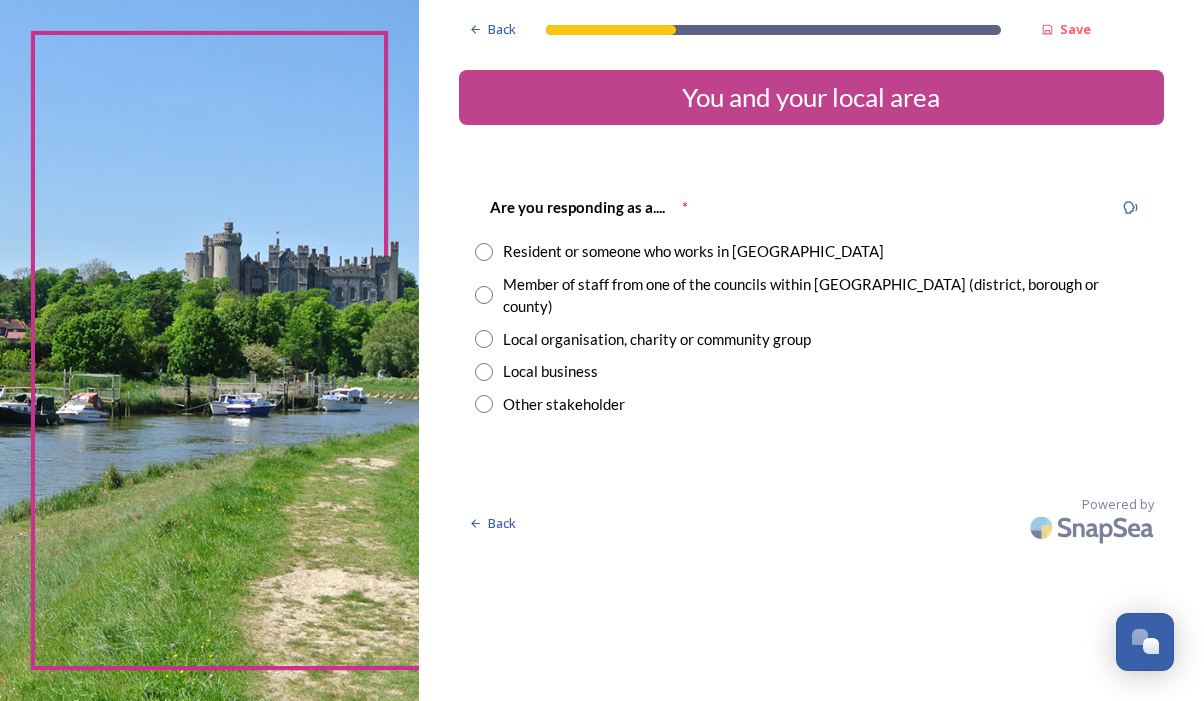 click on "Resident or someone who works in West Sussex" at bounding box center (693, 251) 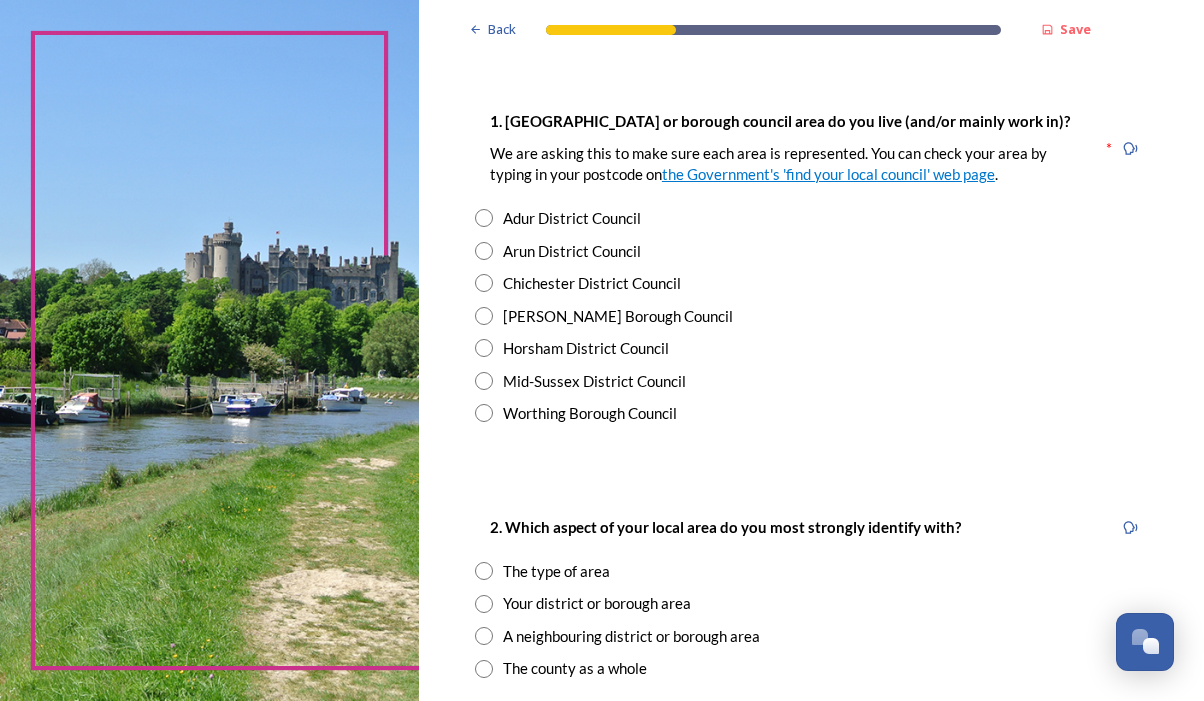 scroll, scrollTop: 398, scrollLeft: 0, axis: vertical 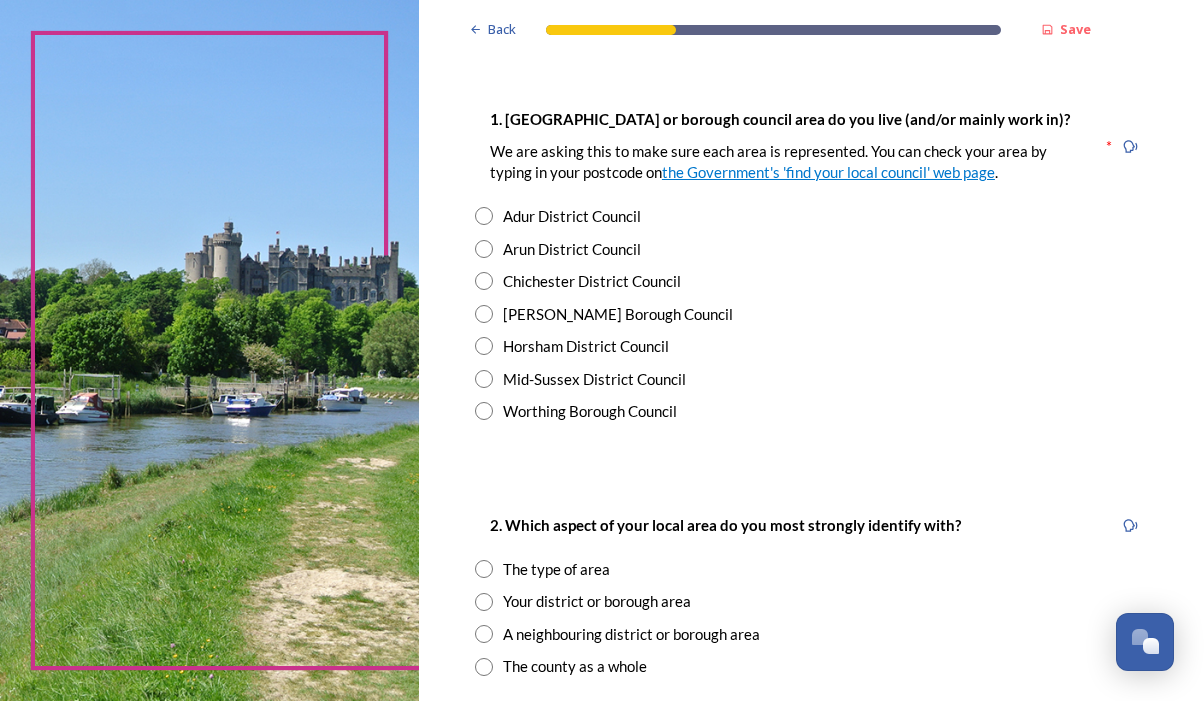 click on "Chichester District Council" at bounding box center [592, 281] 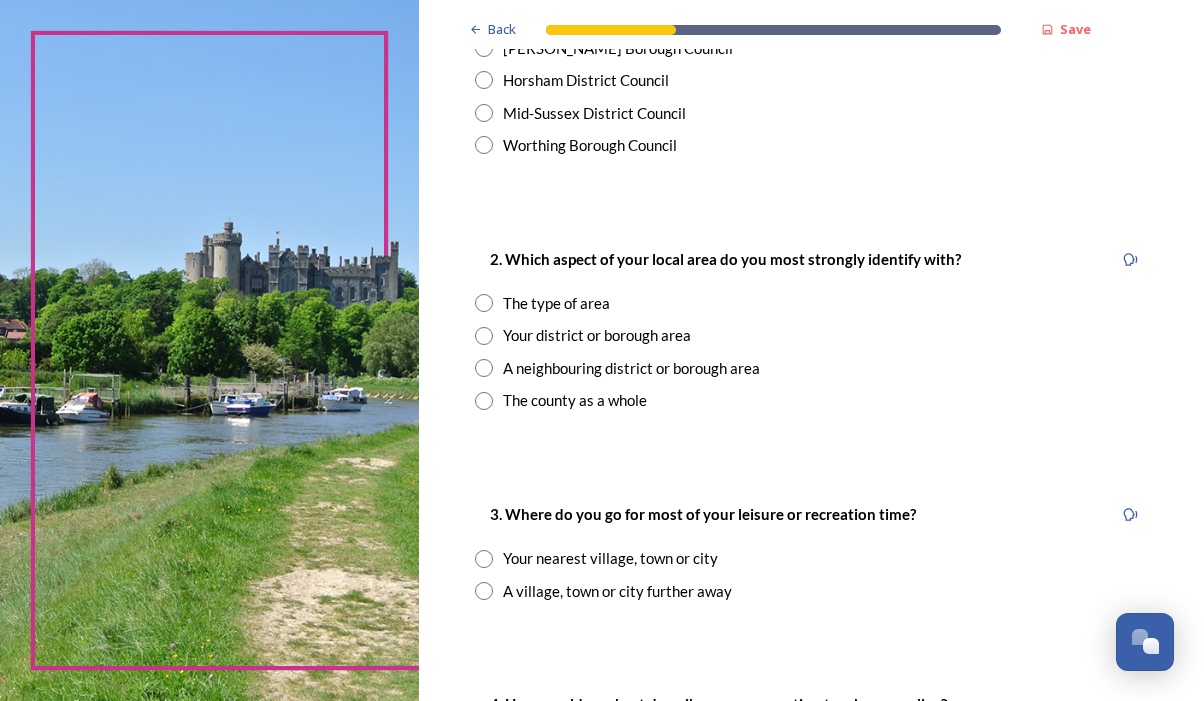 scroll, scrollTop: 667, scrollLeft: 0, axis: vertical 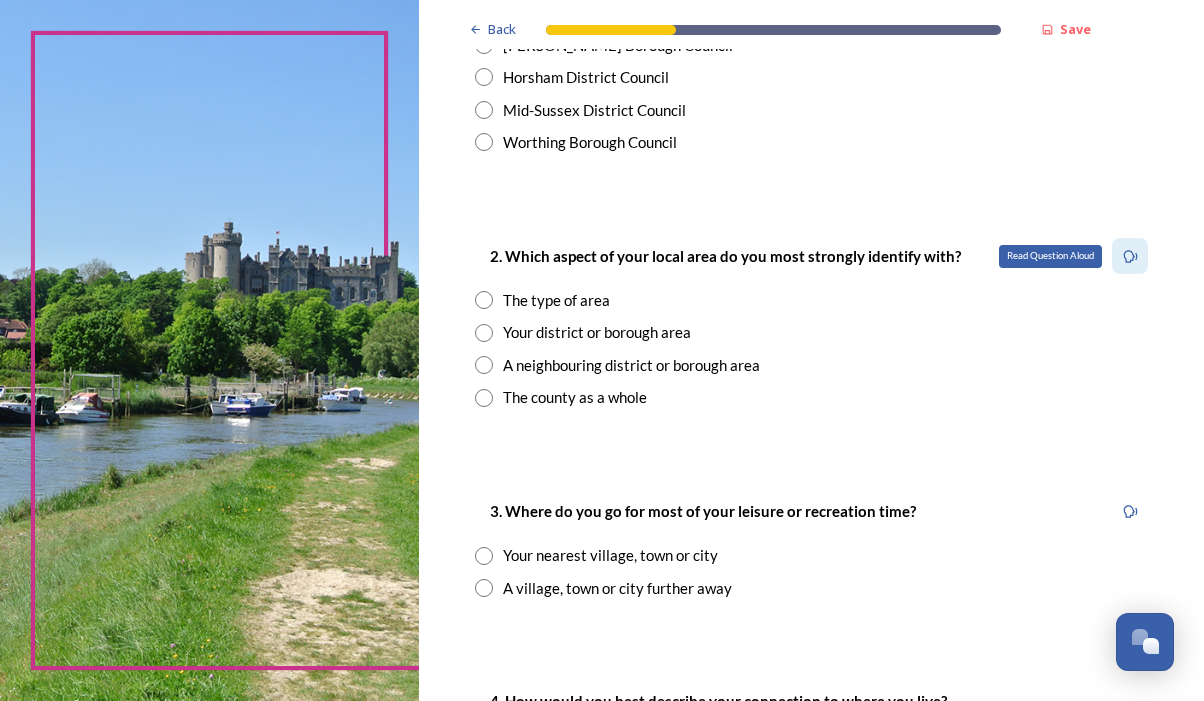 click 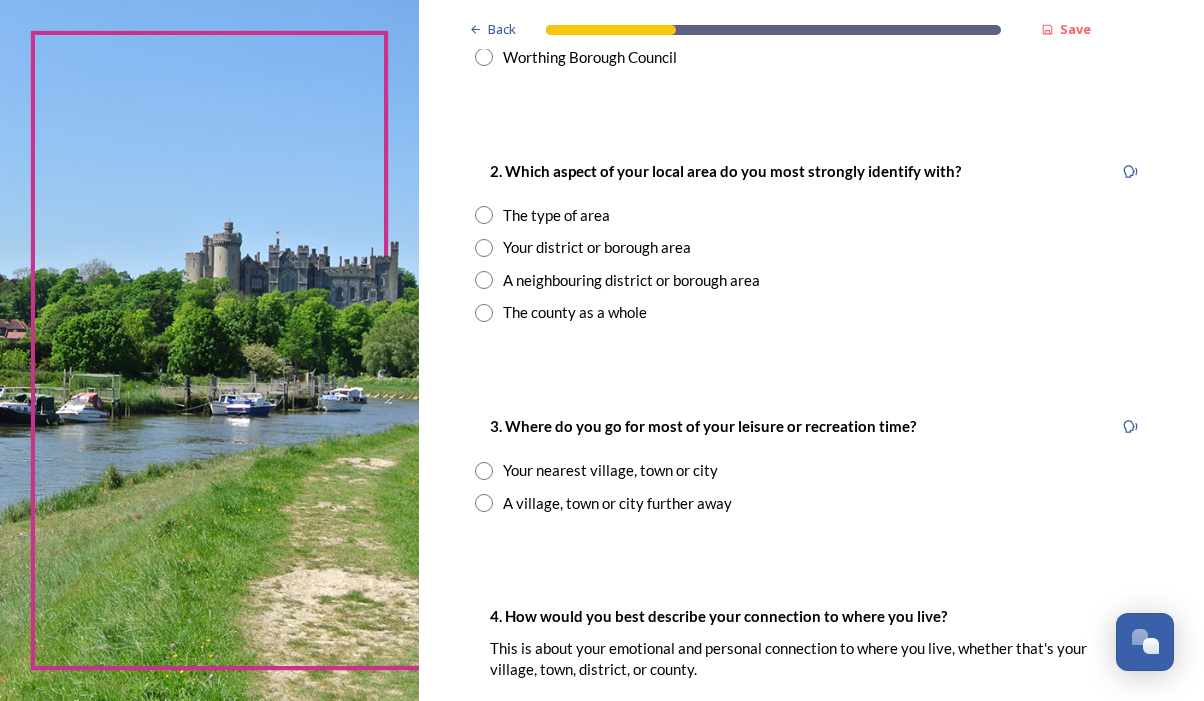 scroll, scrollTop: 761, scrollLeft: 0, axis: vertical 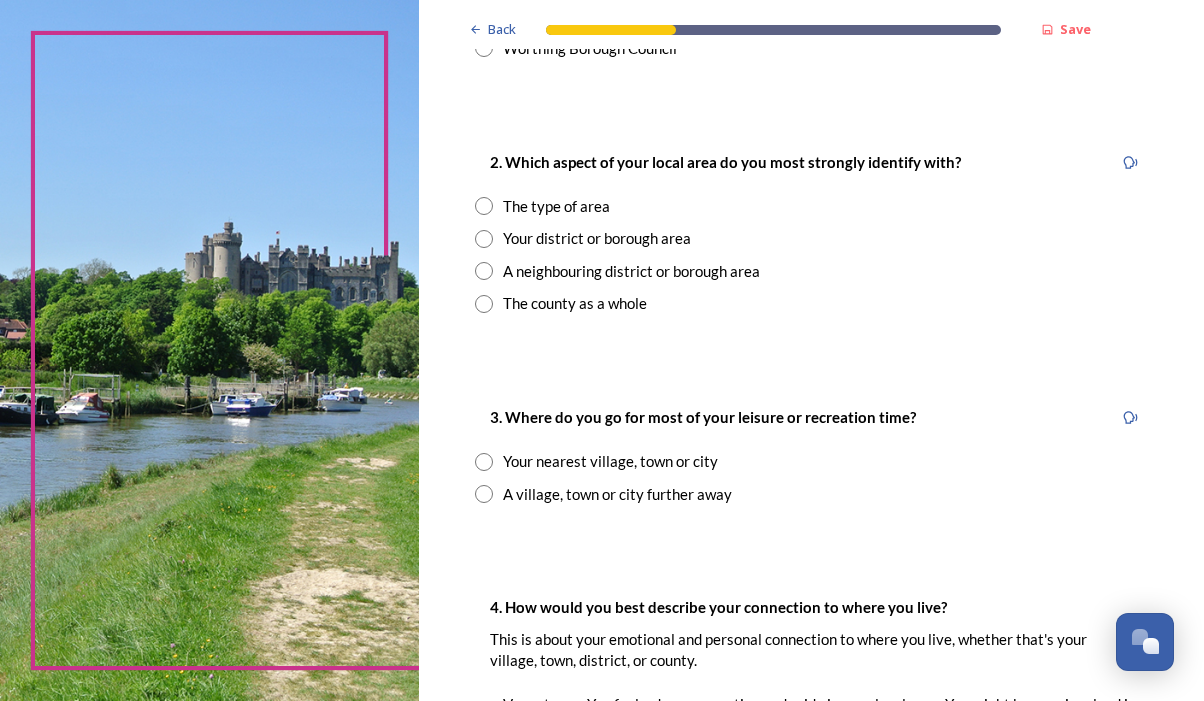 click on "Your district or borough area" at bounding box center [597, 238] 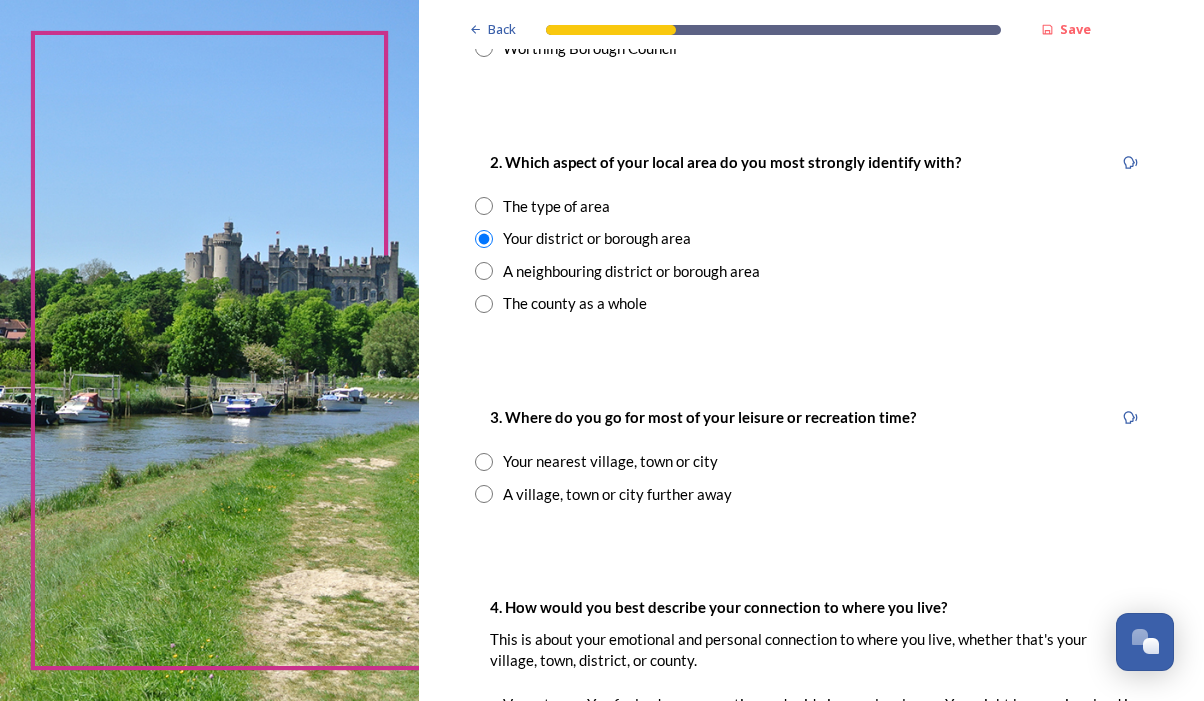 click at bounding box center [484, 462] 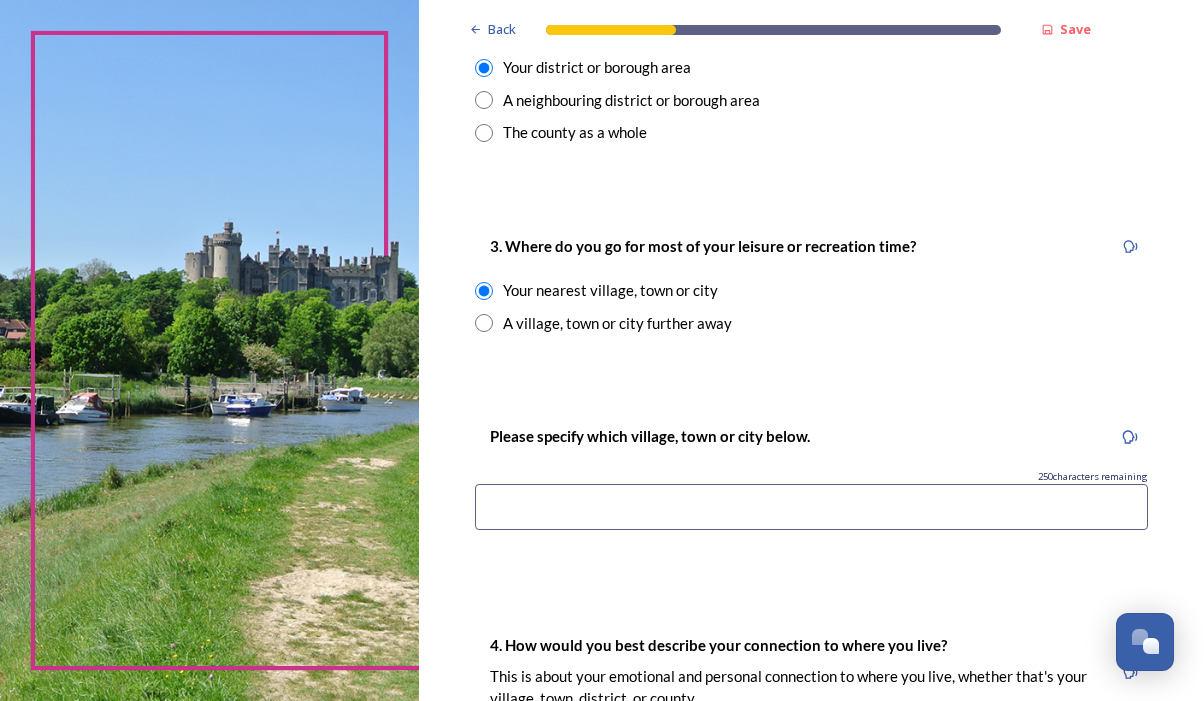 scroll, scrollTop: 939, scrollLeft: 0, axis: vertical 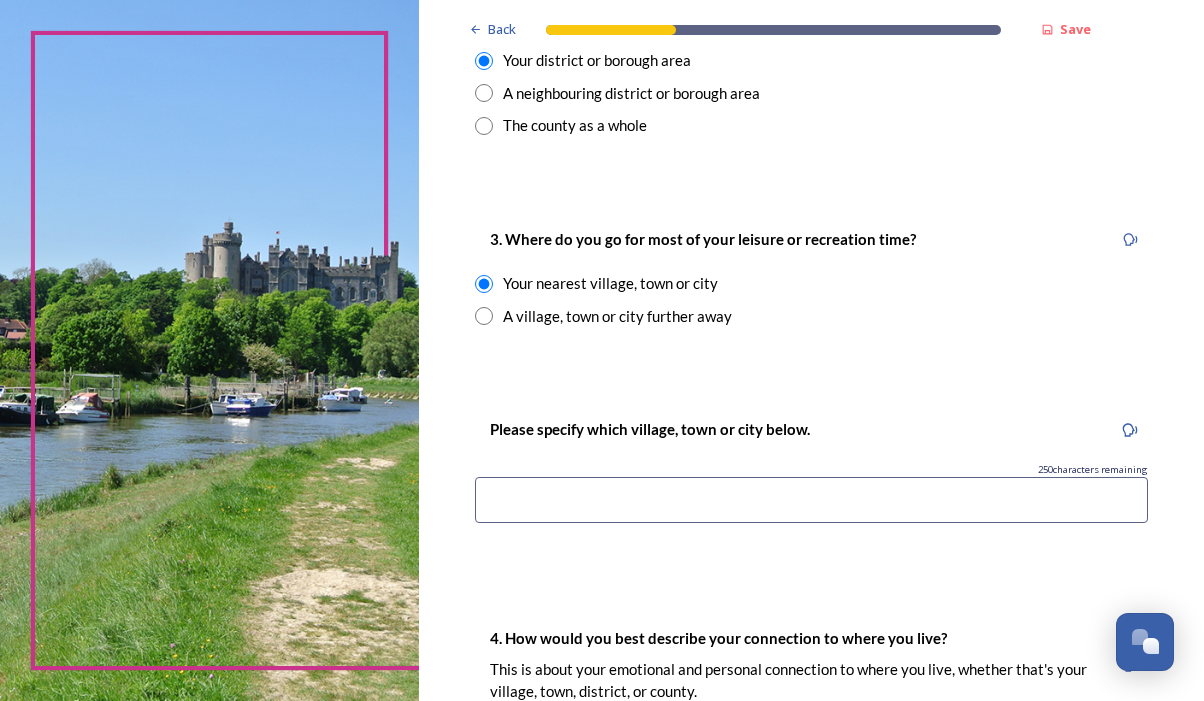 click at bounding box center (811, 500) 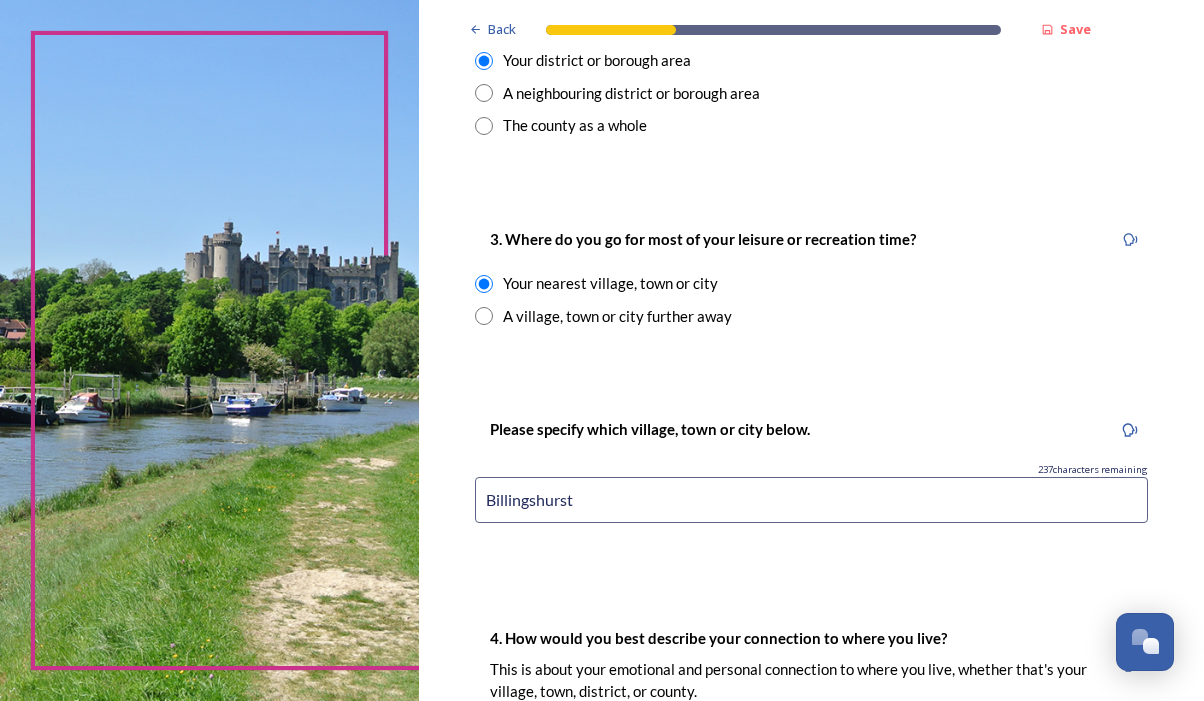 type on "Billingshurst" 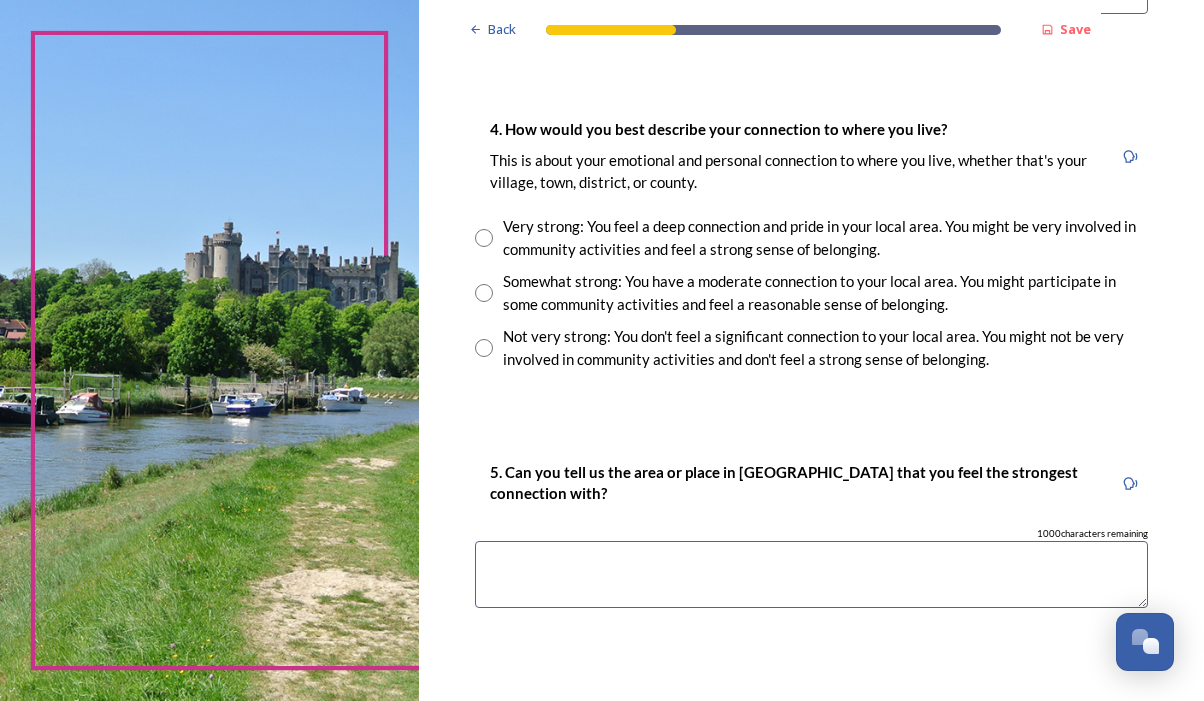 scroll, scrollTop: 1451, scrollLeft: 0, axis: vertical 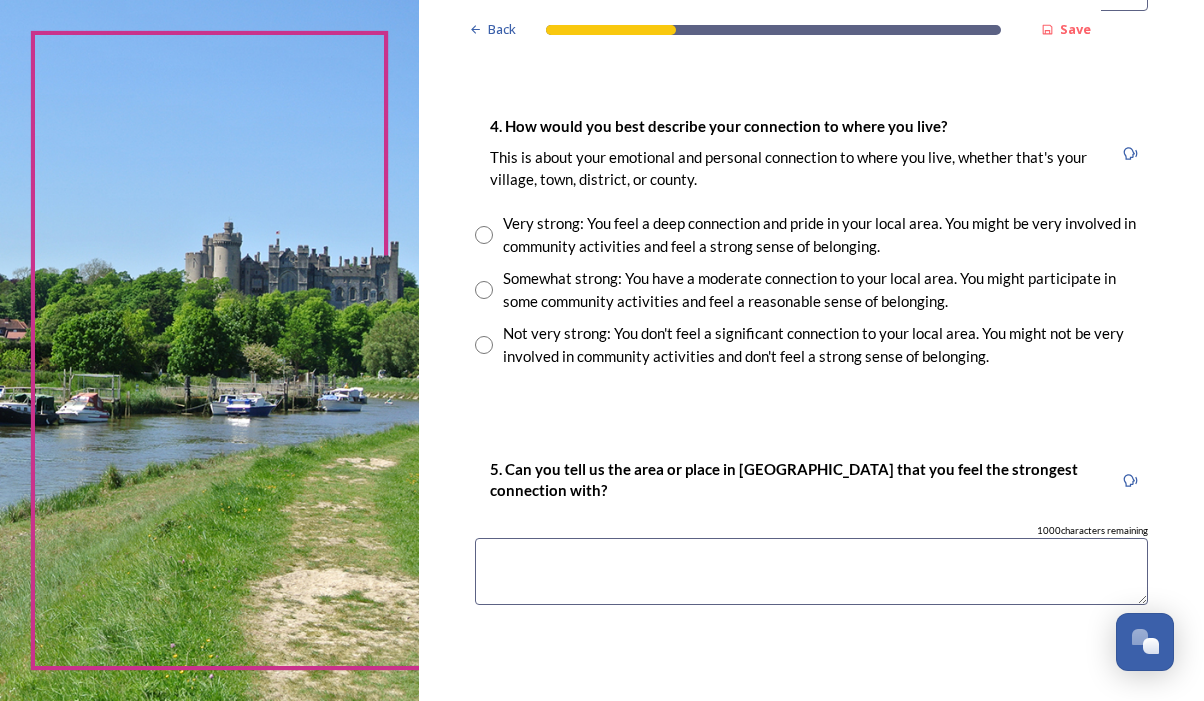 click at bounding box center [484, 235] 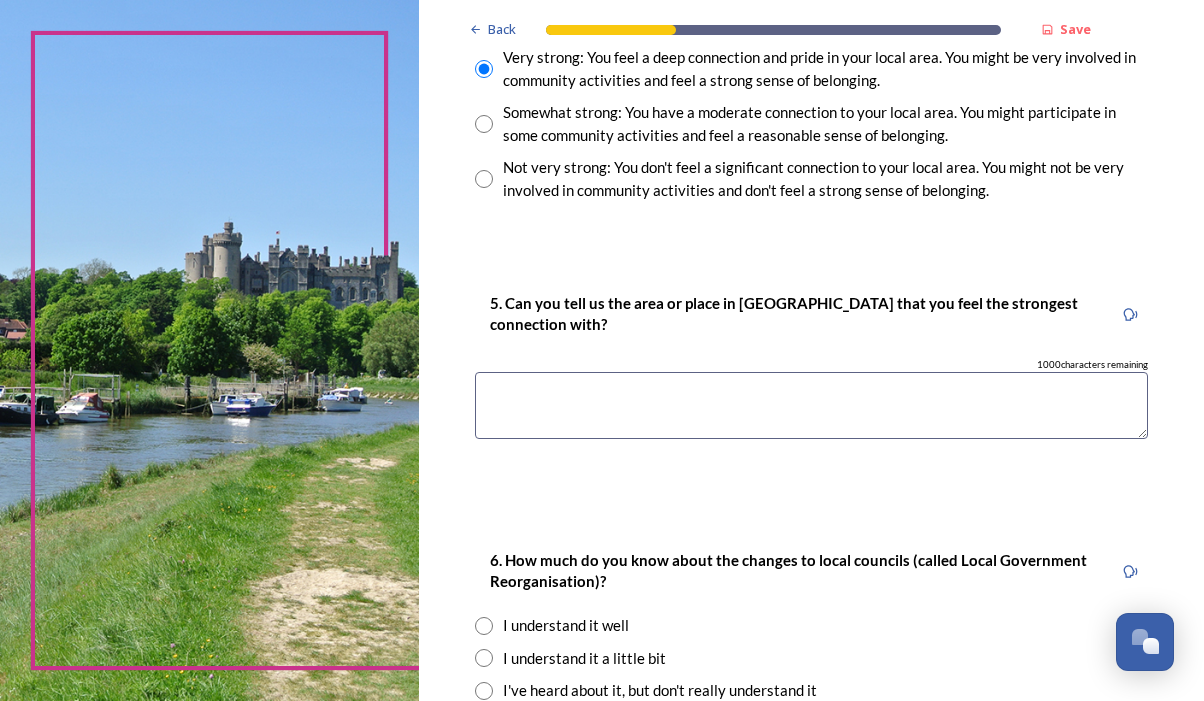 scroll, scrollTop: 1618, scrollLeft: 0, axis: vertical 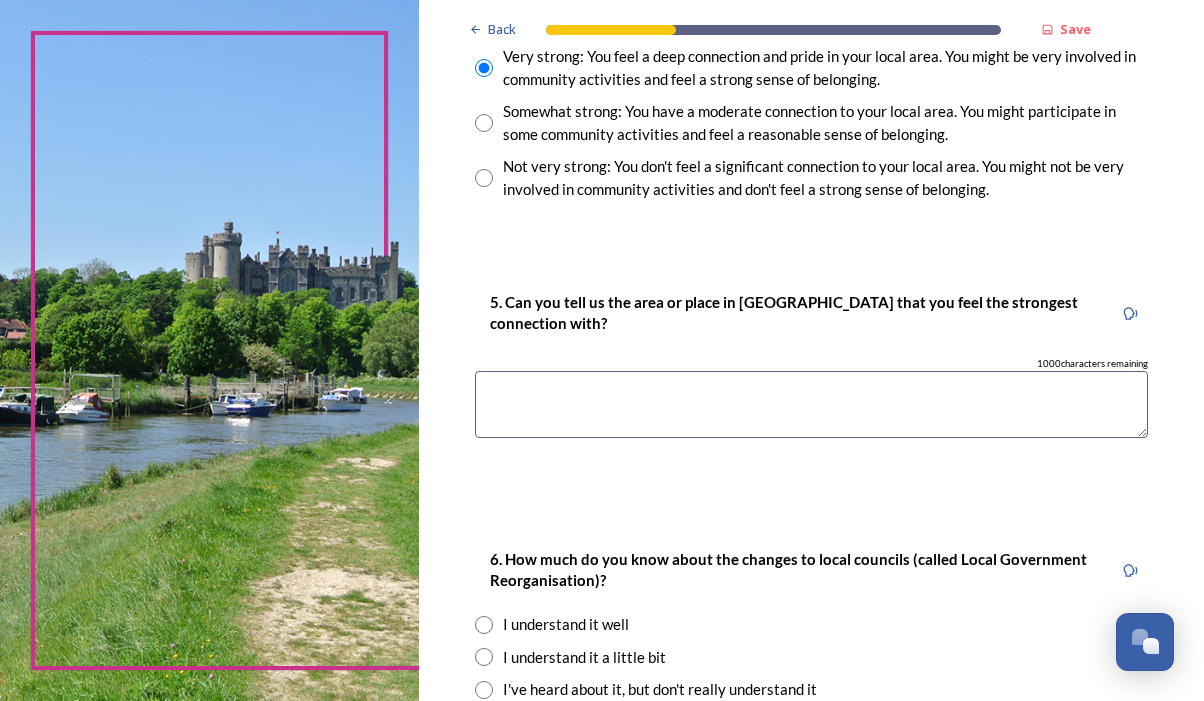 click at bounding box center [811, 404] 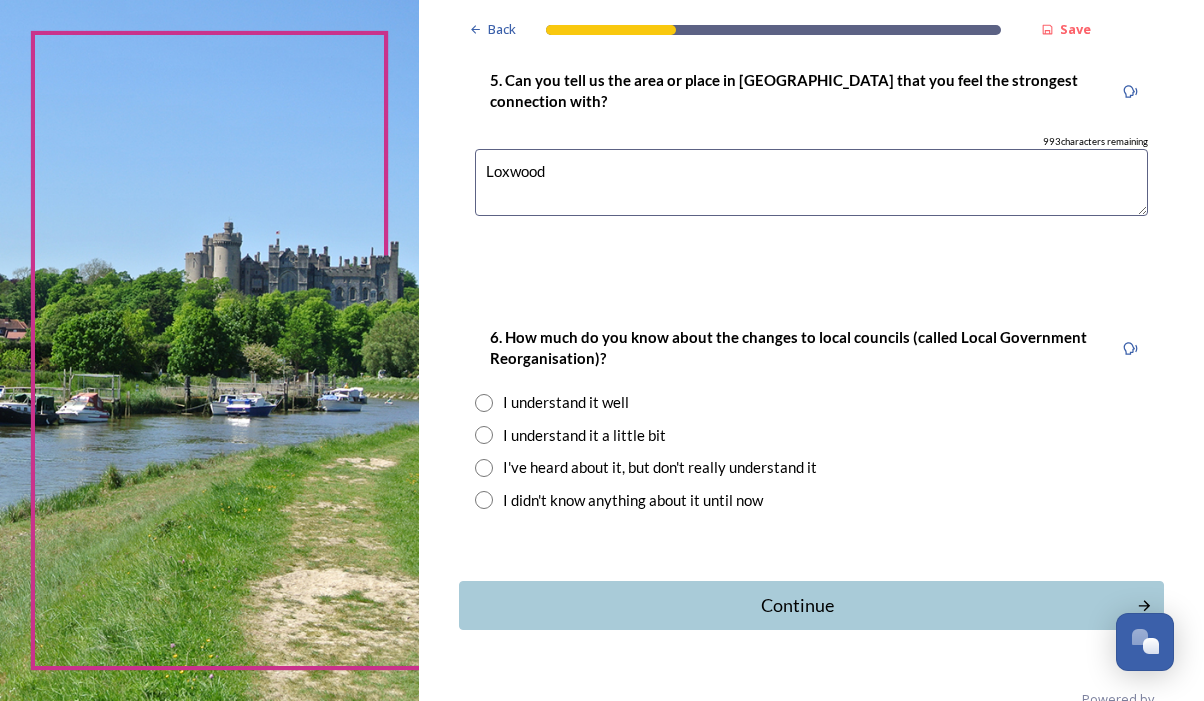 scroll, scrollTop: 1860, scrollLeft: 0, axis: vertical 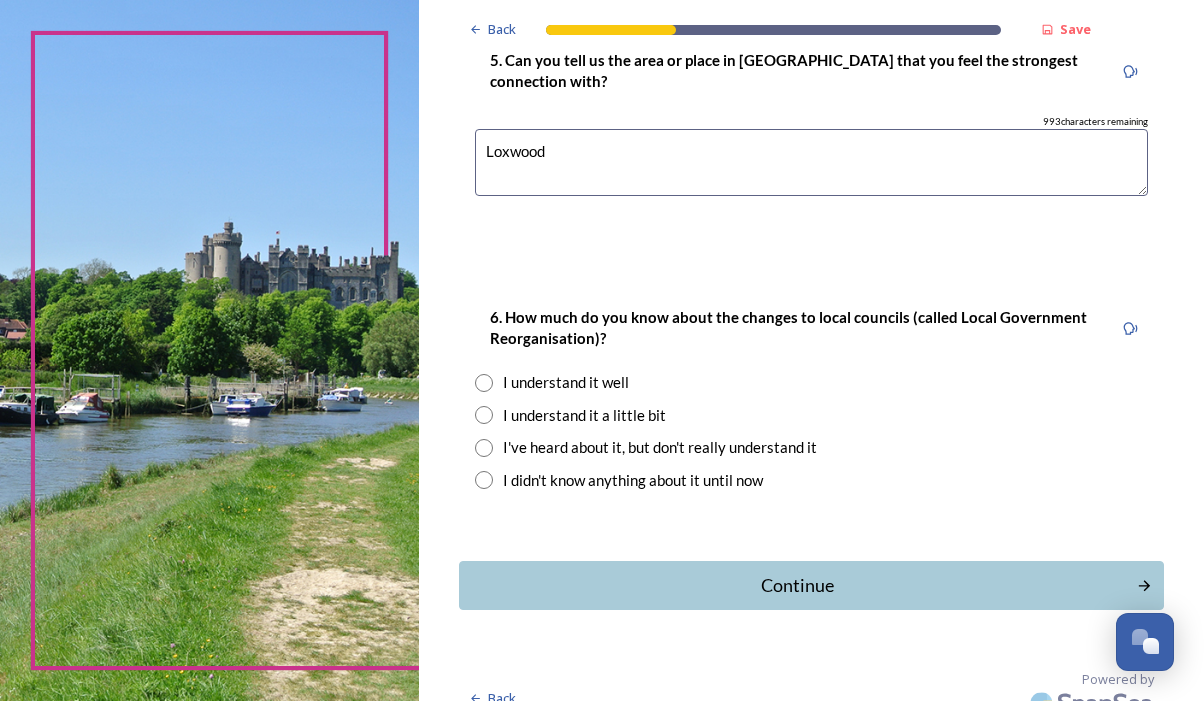 type on "Loxwood" 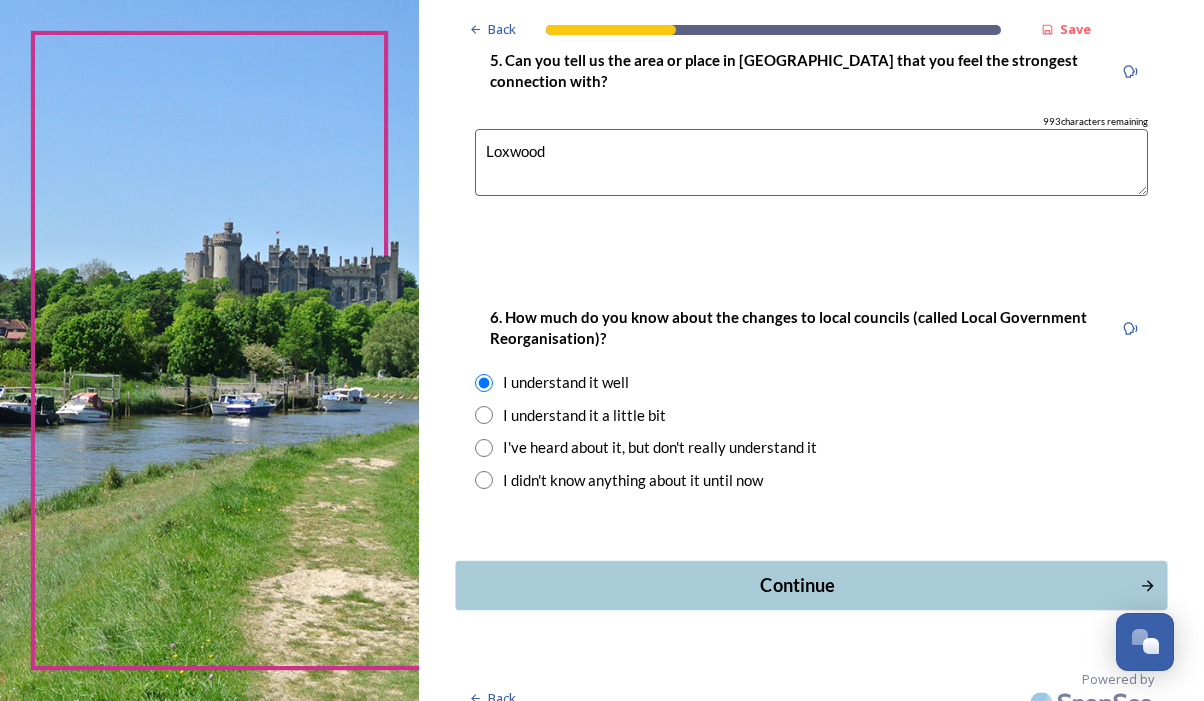 click on "Continue" at bounding box center (797, 585) 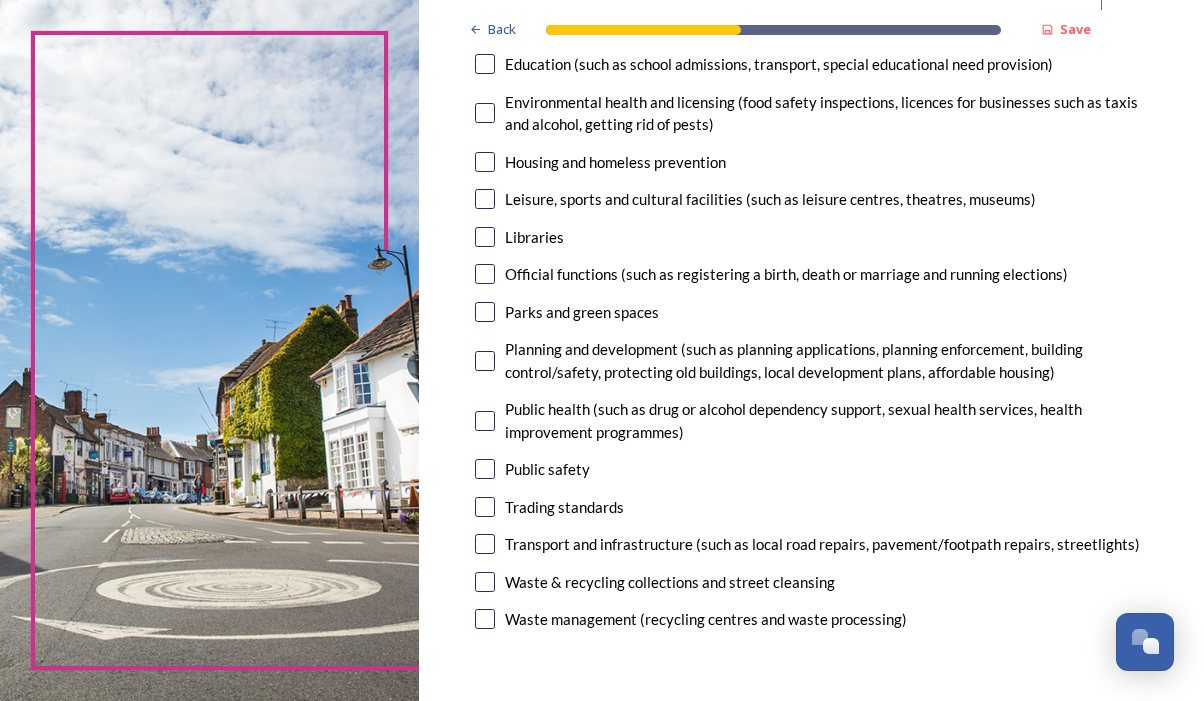 scroll, scrollTop: 514, scrollLeft: 0, axis: vertical 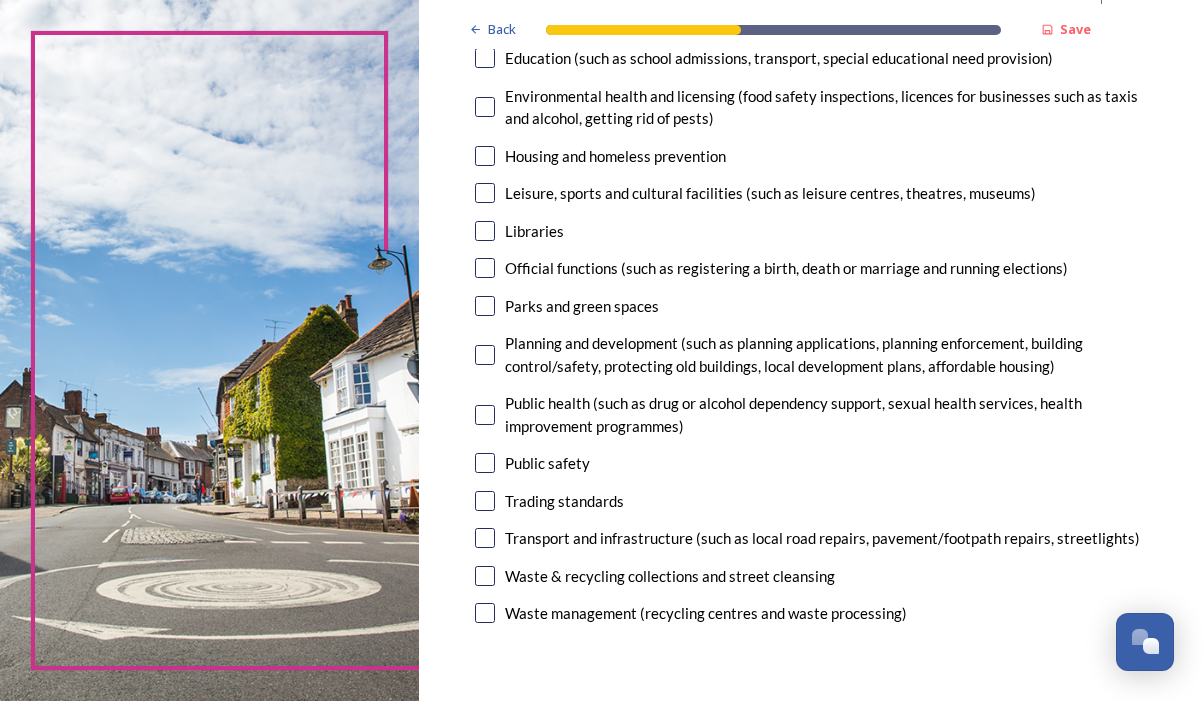 click at bounding box center [485, 355] 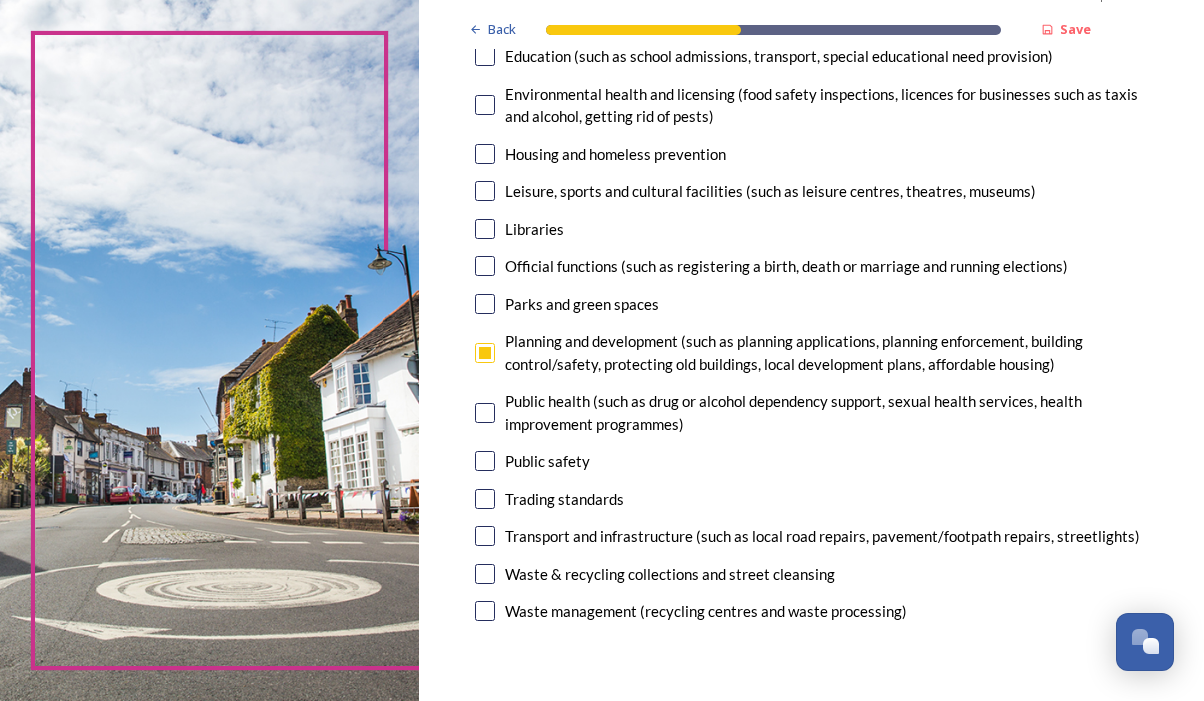 scroll, scrollTop: 542, scrollLeft: 0, axis: vertical 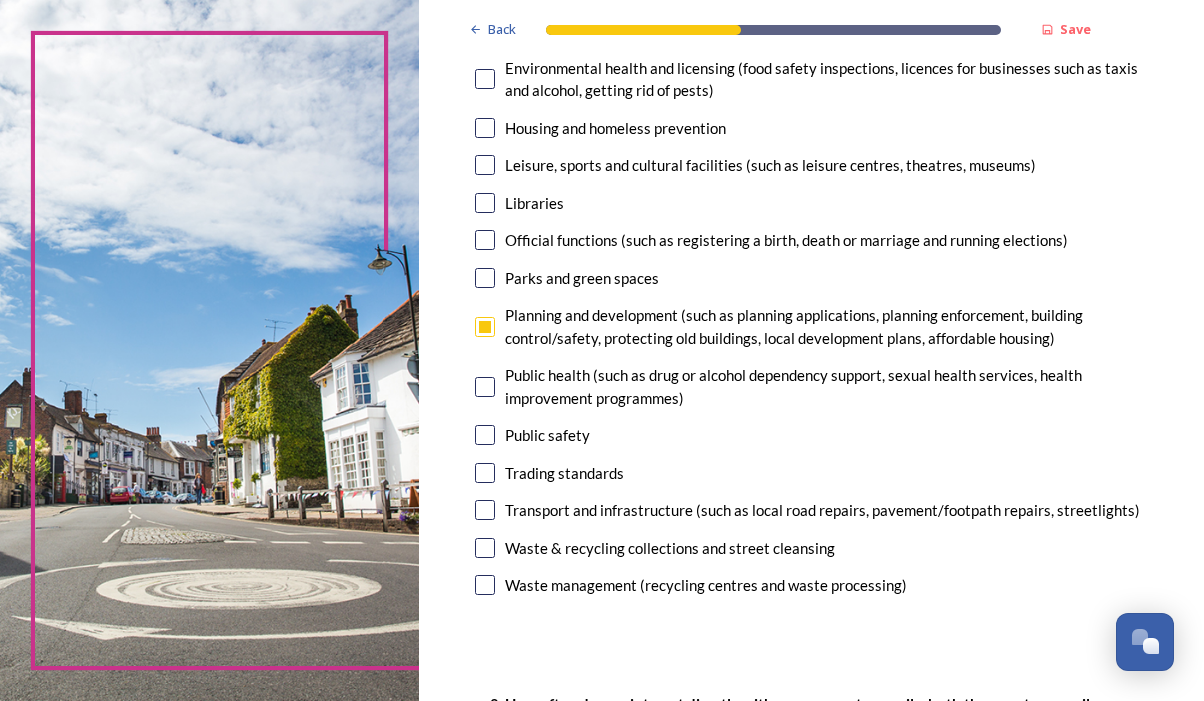 click at bounding box center (485, 510) 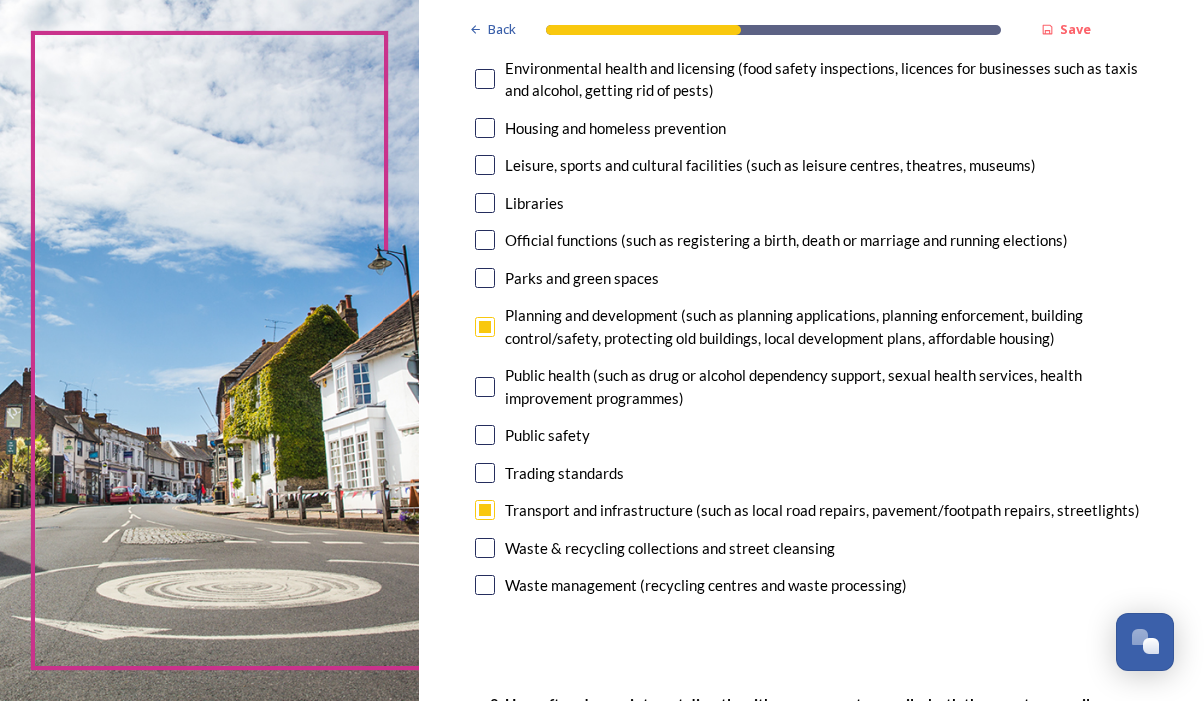 click at bounding box center [485, 548] 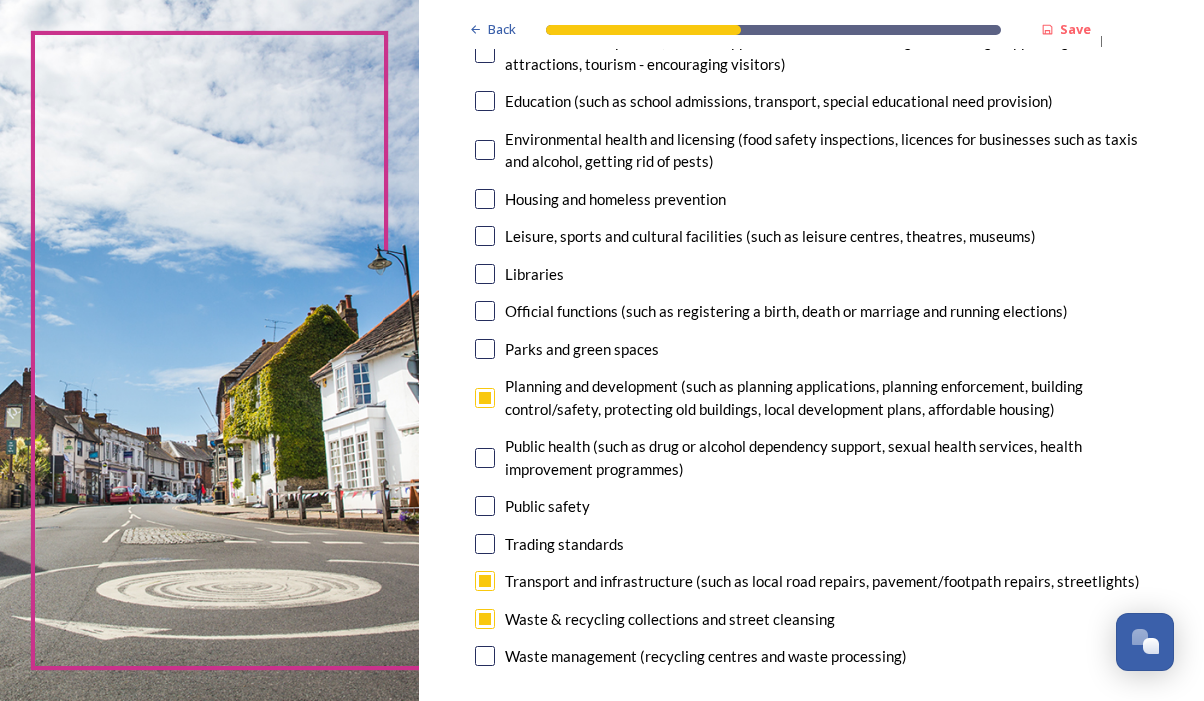 scroll, scrollTop: 480, scrollLeft: 0, axis: vertical 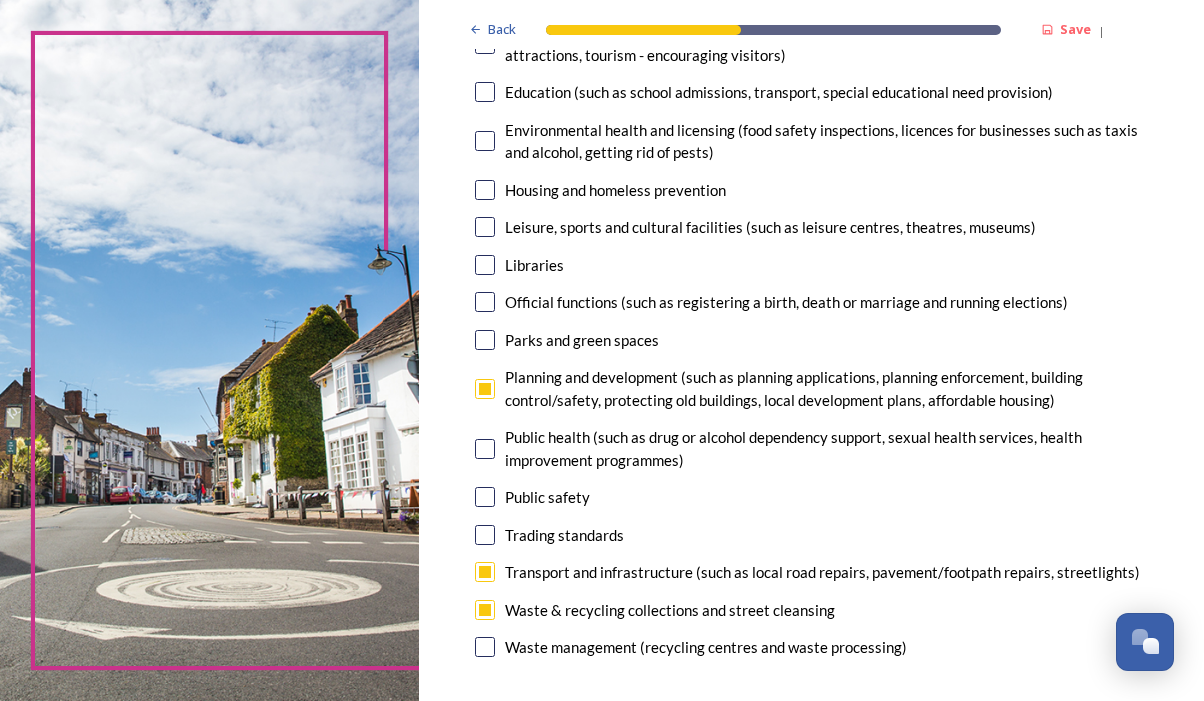 click at bounding box center [485, 227] 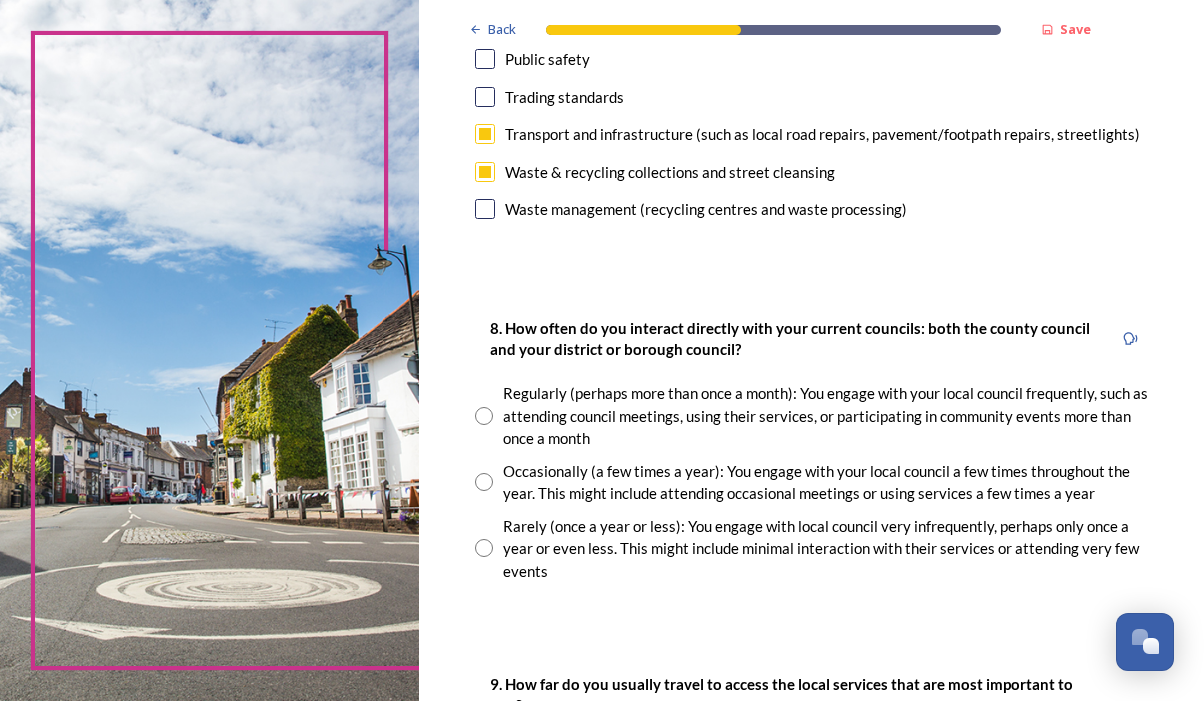 scroll, scrollTop: 924, scrollLeft: 0, axis: vertical 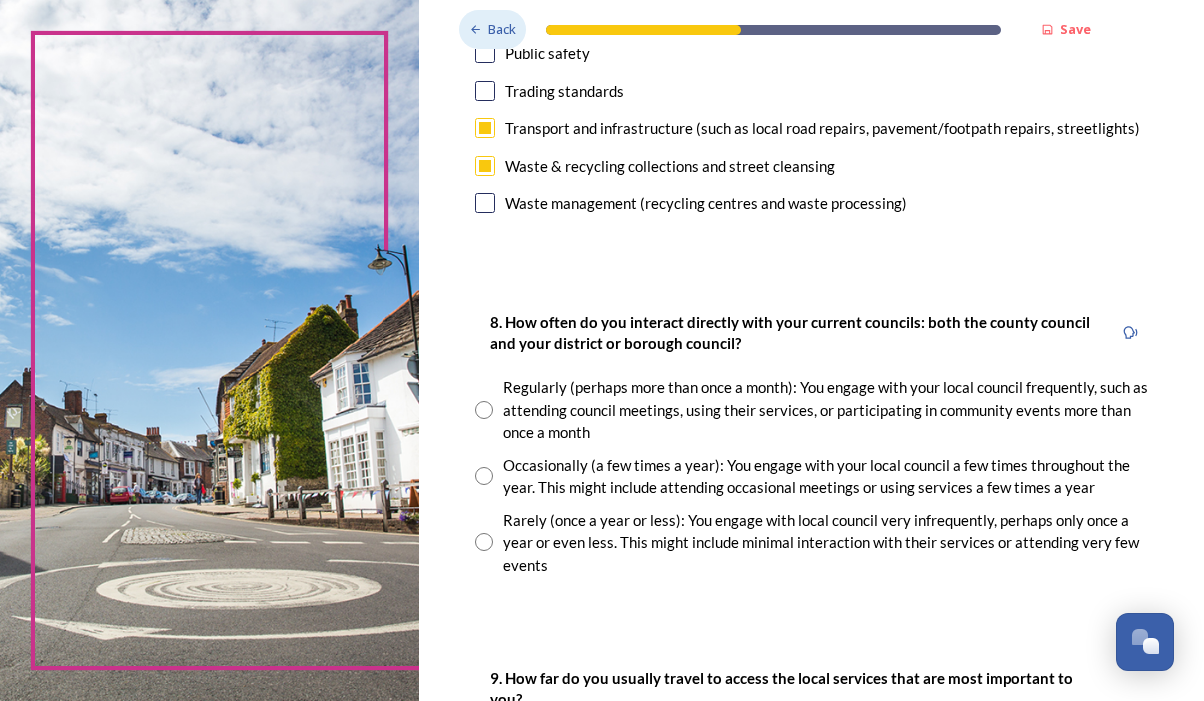 click on "Back" at bounding box center [502, 29] 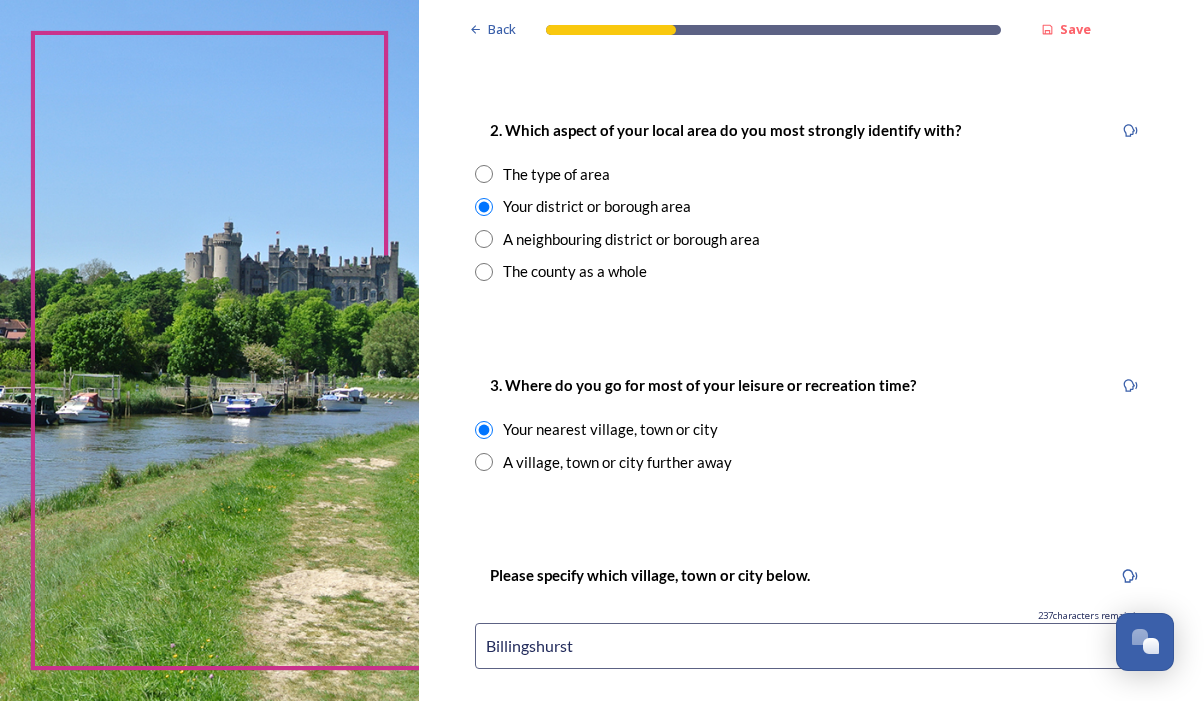 scroll, scrollTop: 768, scrollLeft: 0, axis: vertical 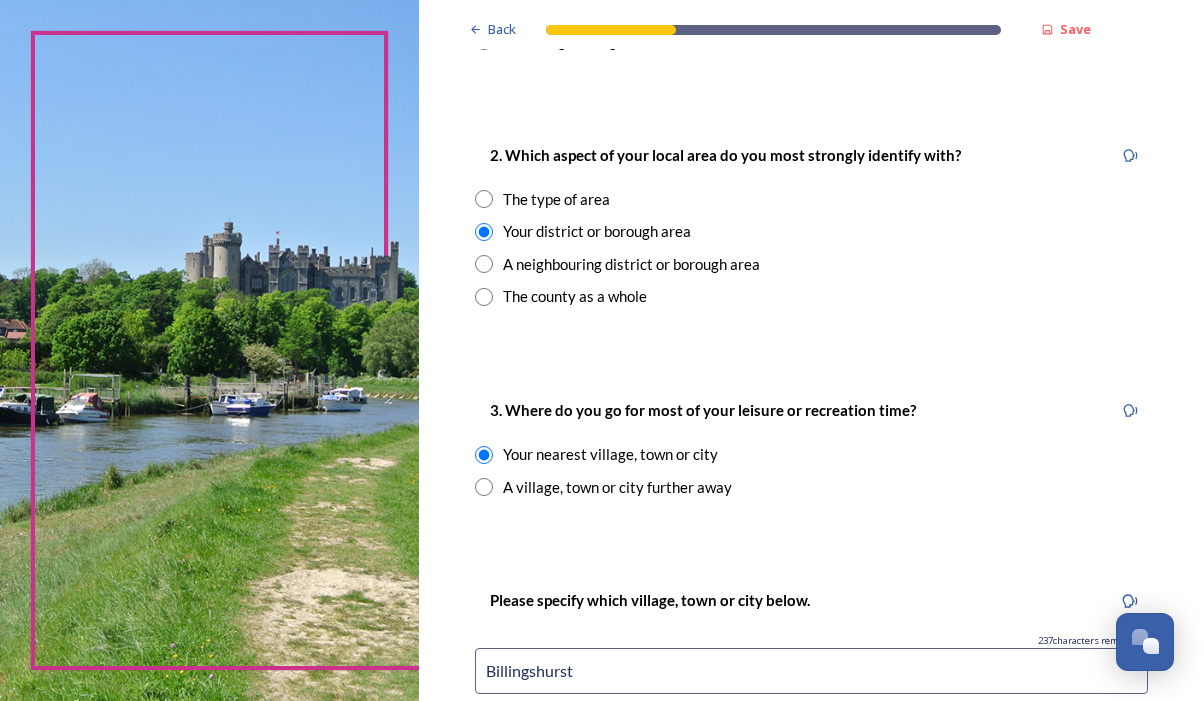 click at bounding box center (484, 264) 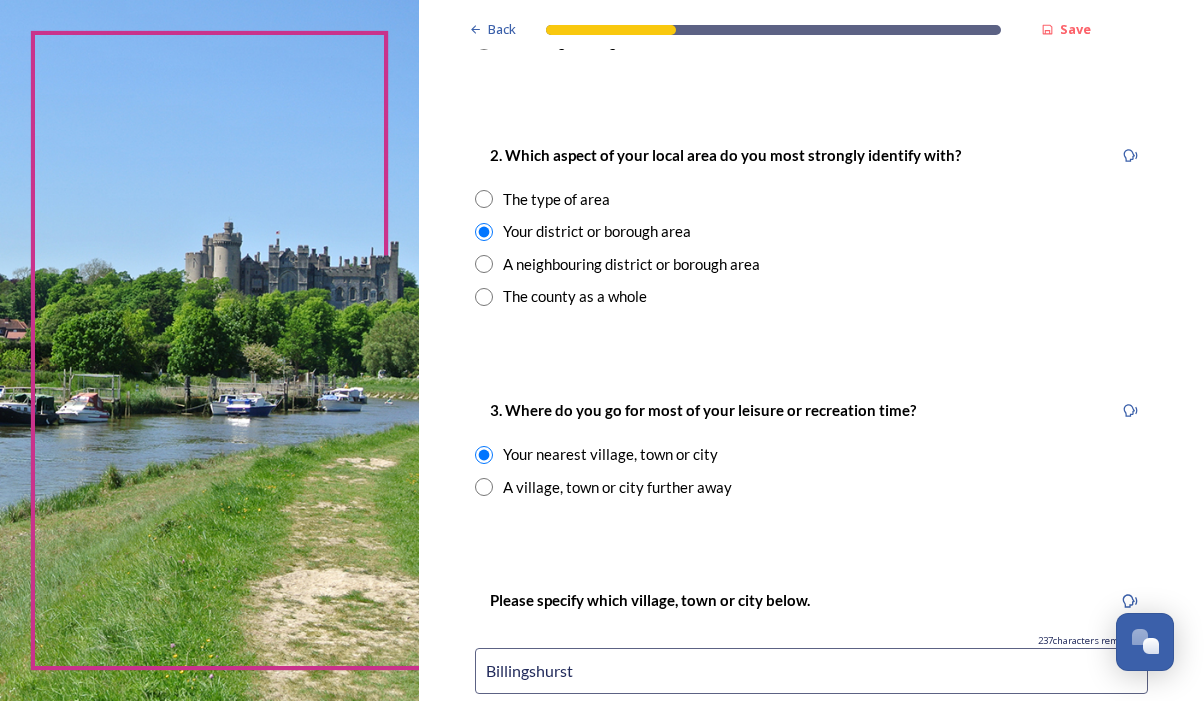 radio on "true" 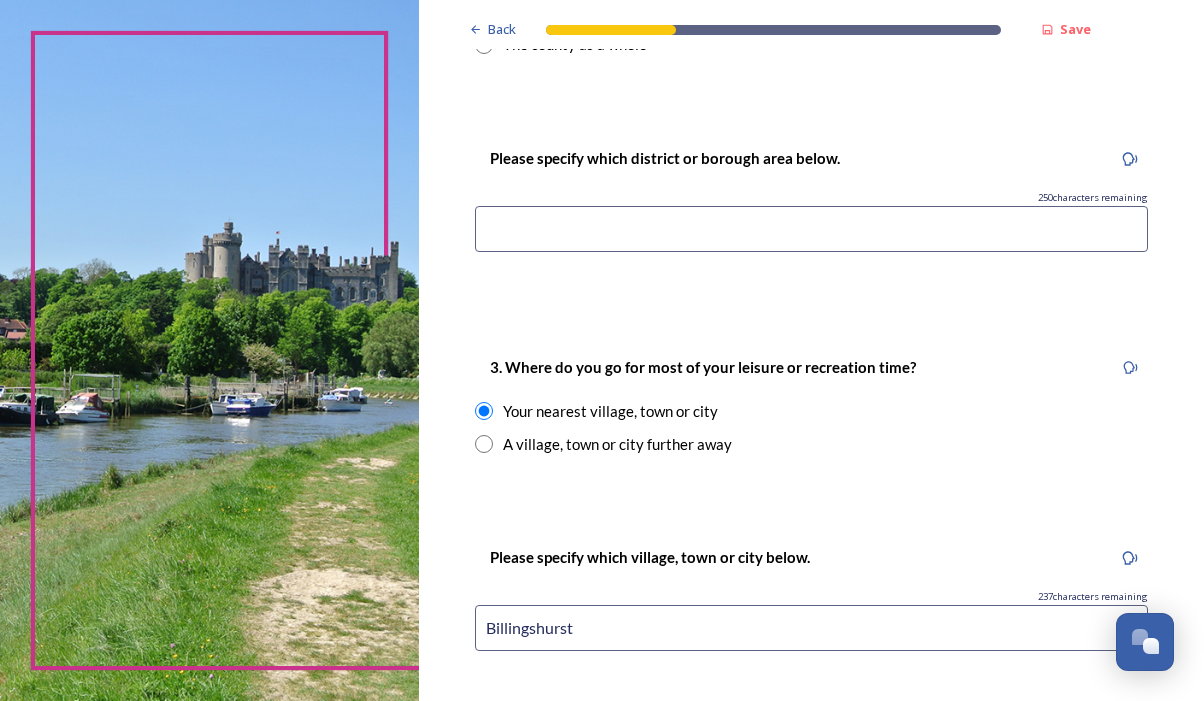 scroll, scrollTop: 1024, scrollLeft: 0, axis: vertical 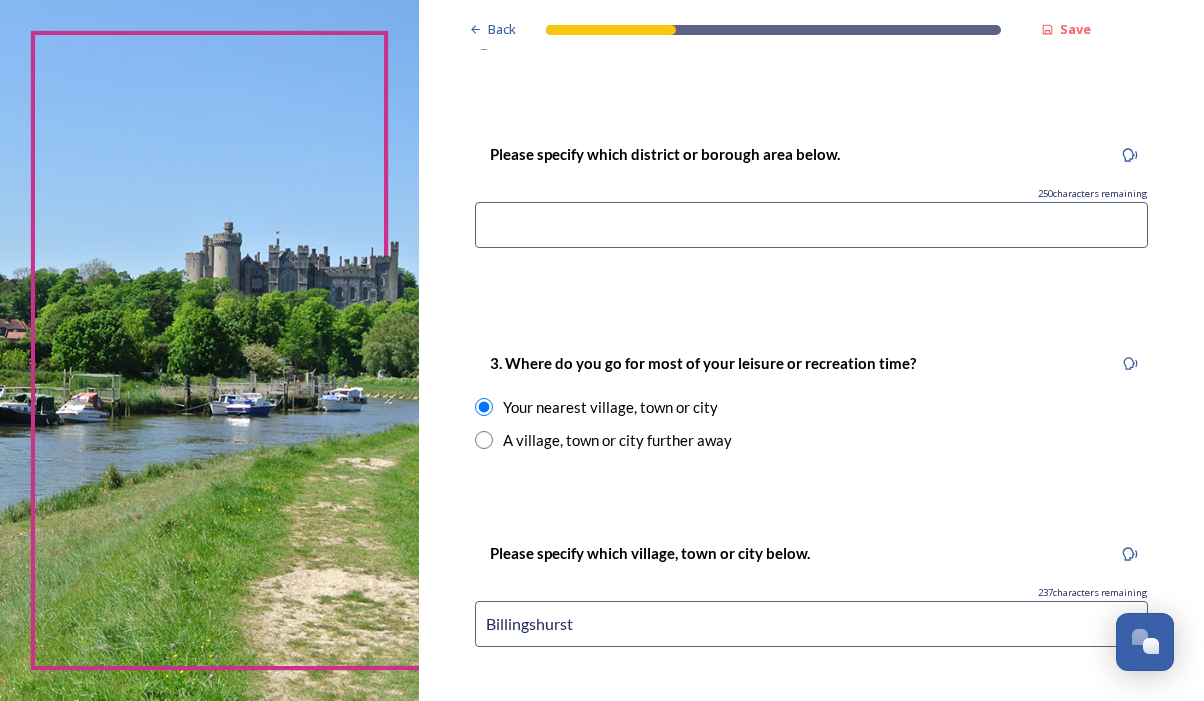 click at bounding box center (811, 225) 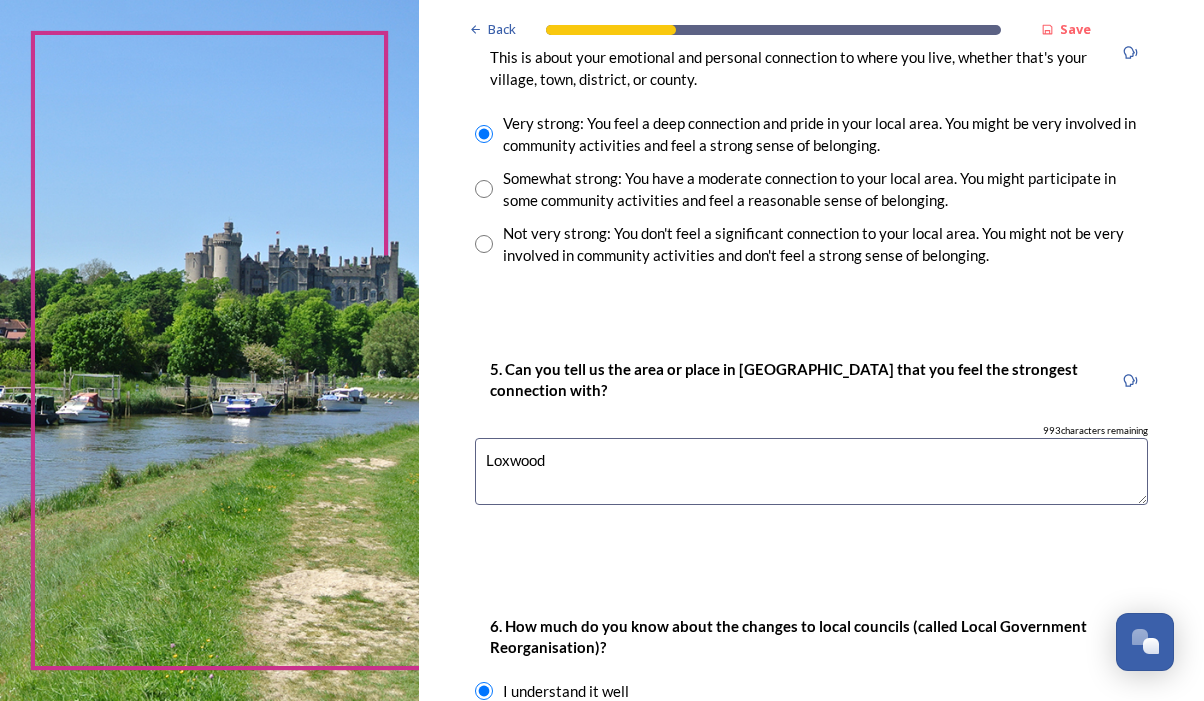 scroll, scrollTop: 2067, scrollLeft: 0, axis: vertical 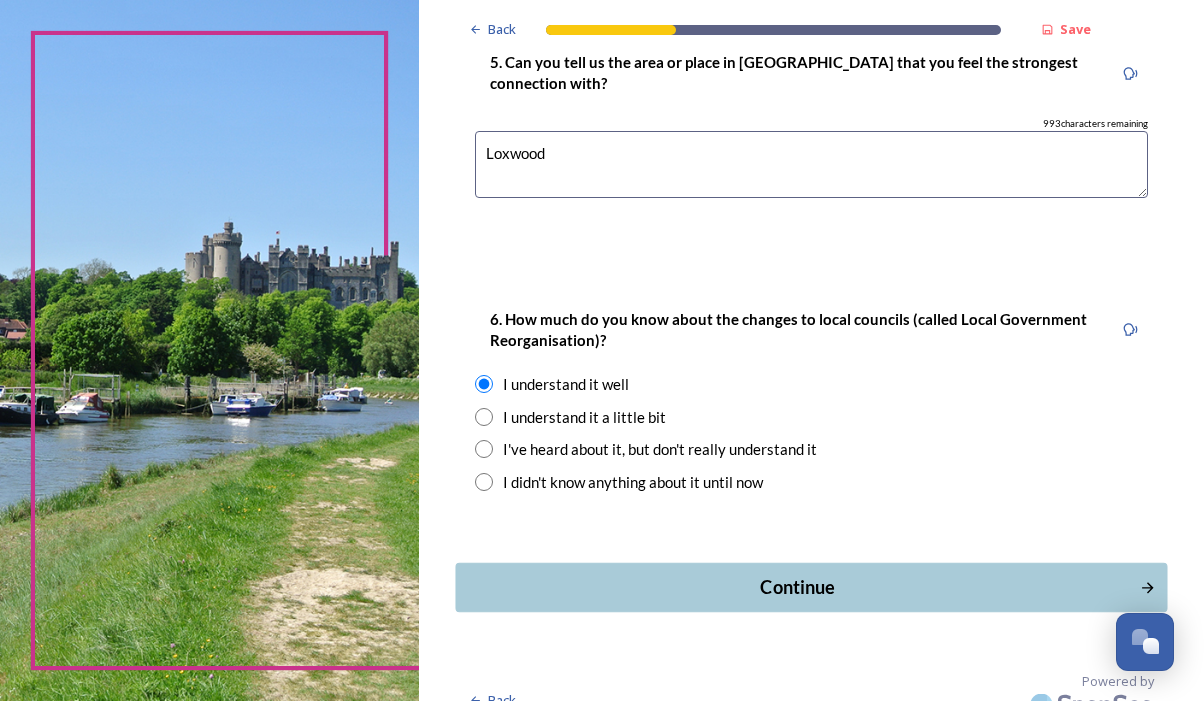 type on "Guildford" 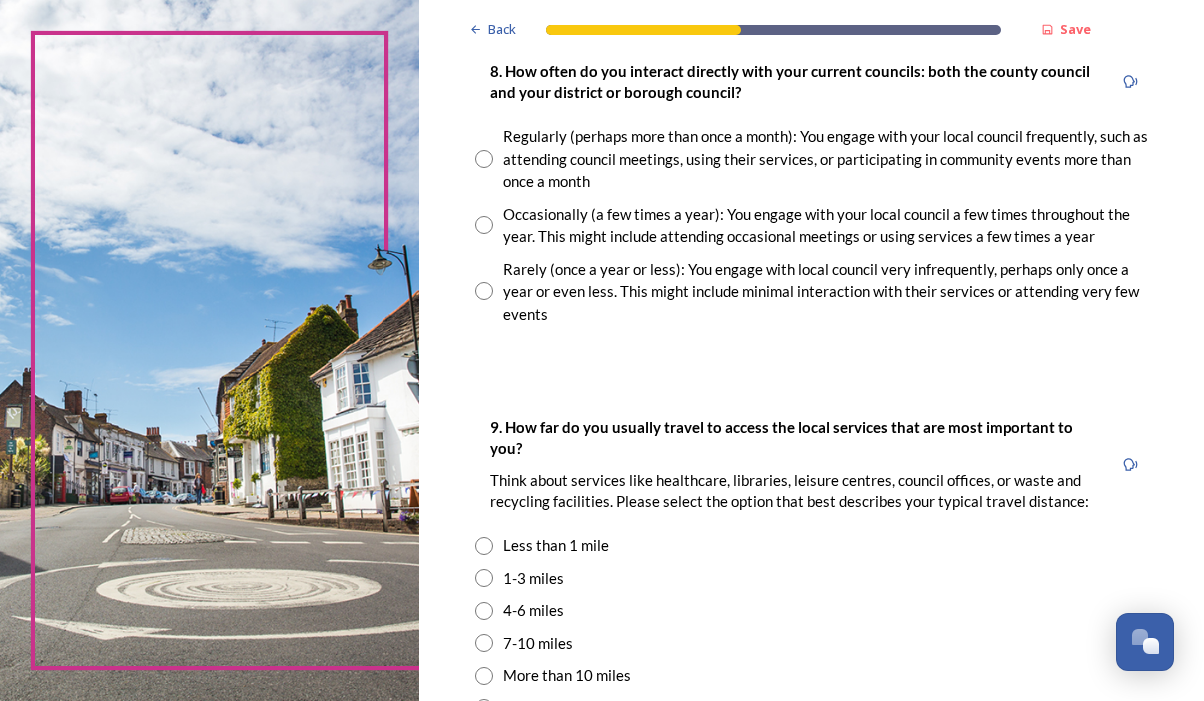 scroll, scrollTop: 1177, scrollLeft: 0, axis: vertical 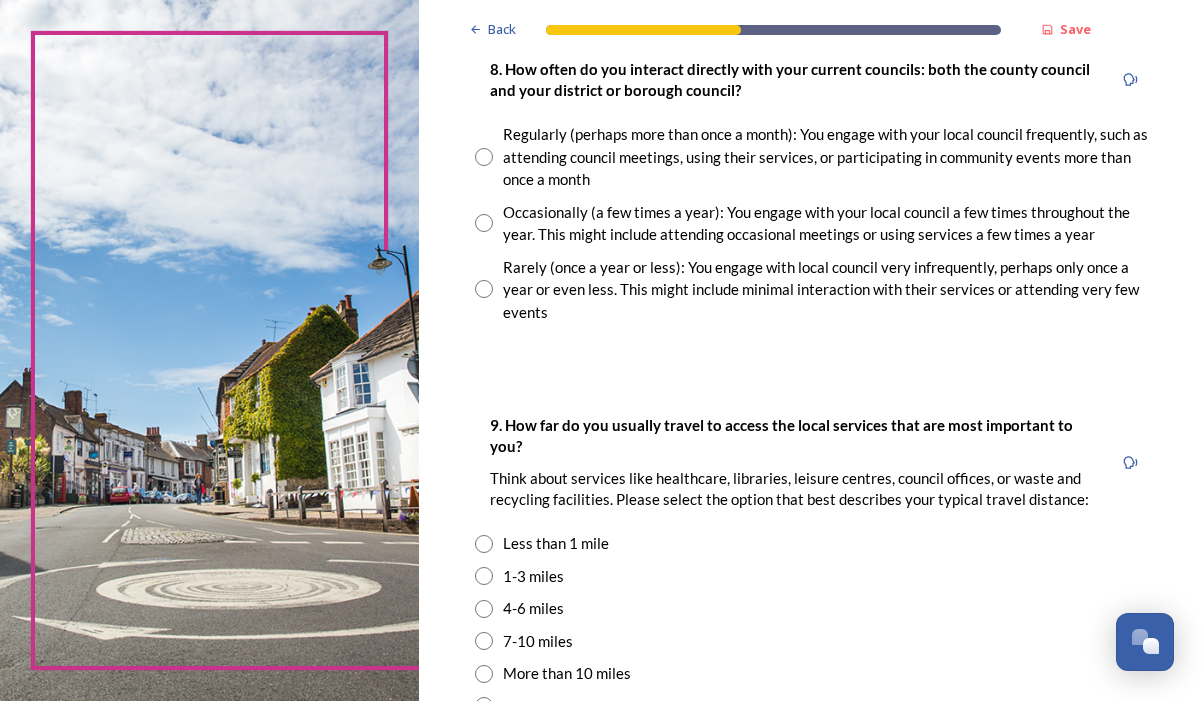 click on "8. How often do you interact directly with your current councils: both the county council and your district or borough council?  Regularly (perhaps more than once a month): You engage with your local council frequently, such as attending council meetings, using their services, or participating in community events more than once a month Occasionally (a few times a year): You engage with your local council a few times throughout the year. This might include attending occasional meetings or using services a few times a year Rarely (once a year or less): You engage with local council very infrequently, perhaps only once a year or even less. This might include minimal interaction with their services or attending very few events" at bounding box center [811, 190] 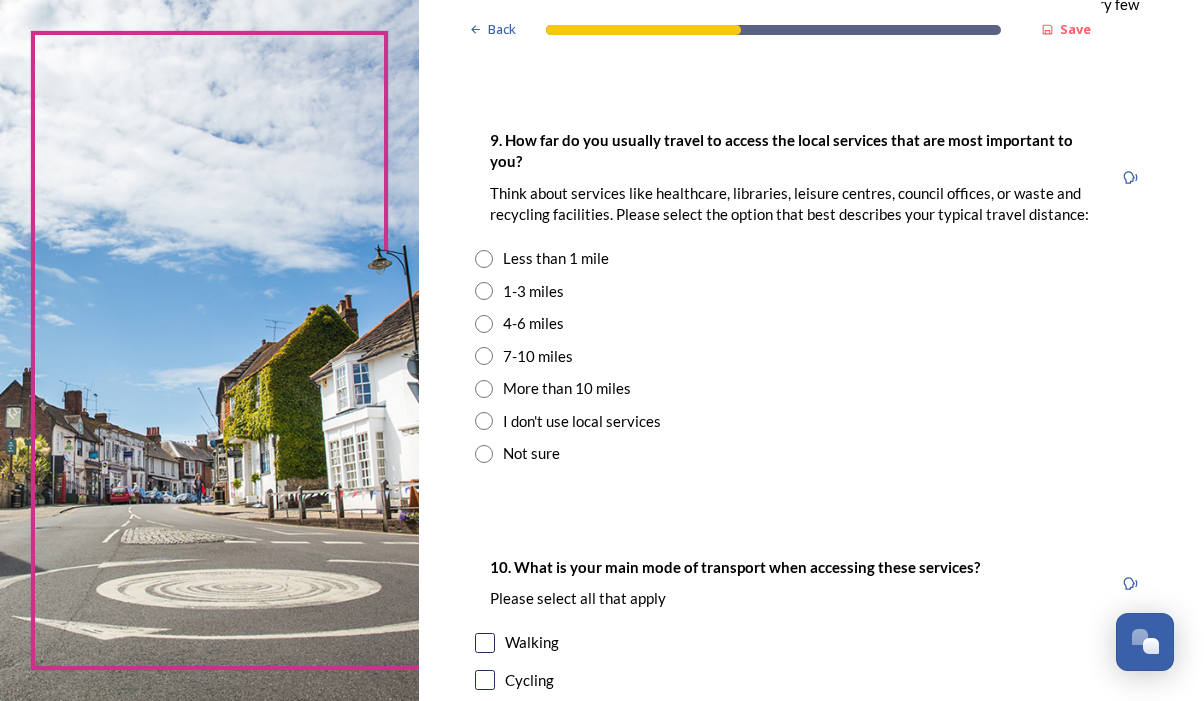 scroll, scrollTop: 1464, scrollLeft: 0, axis: vertical 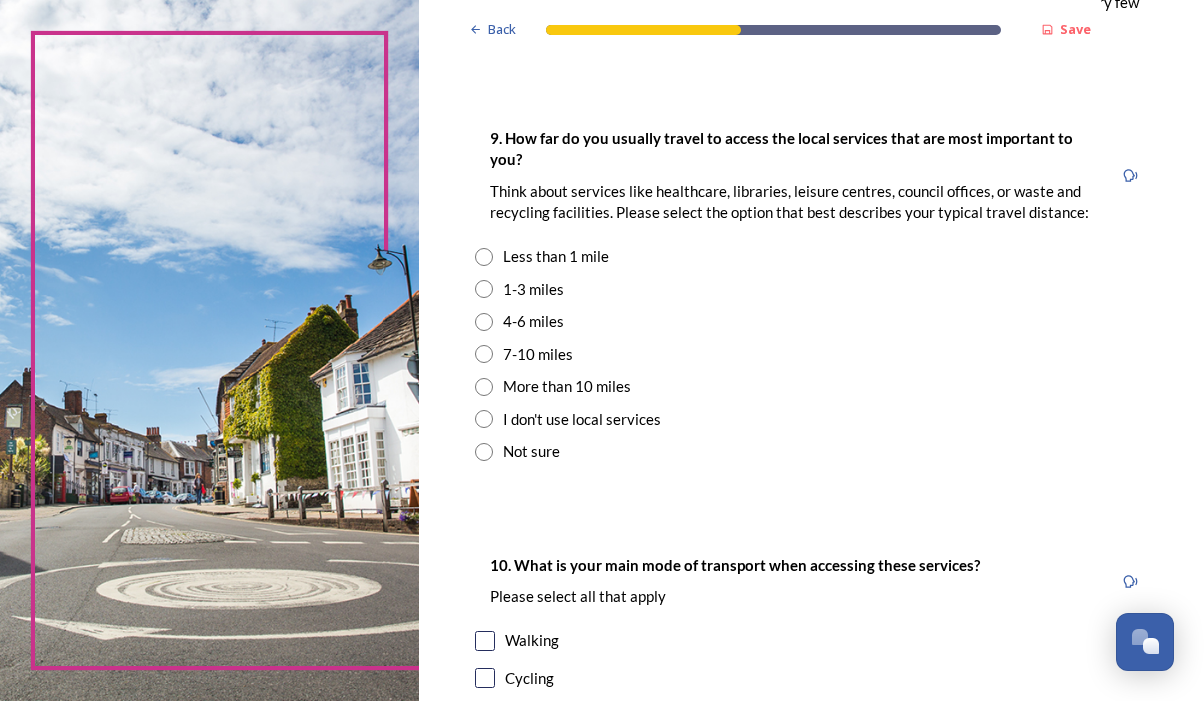 click on "4-6 miles" at bounding box center (533, 321) 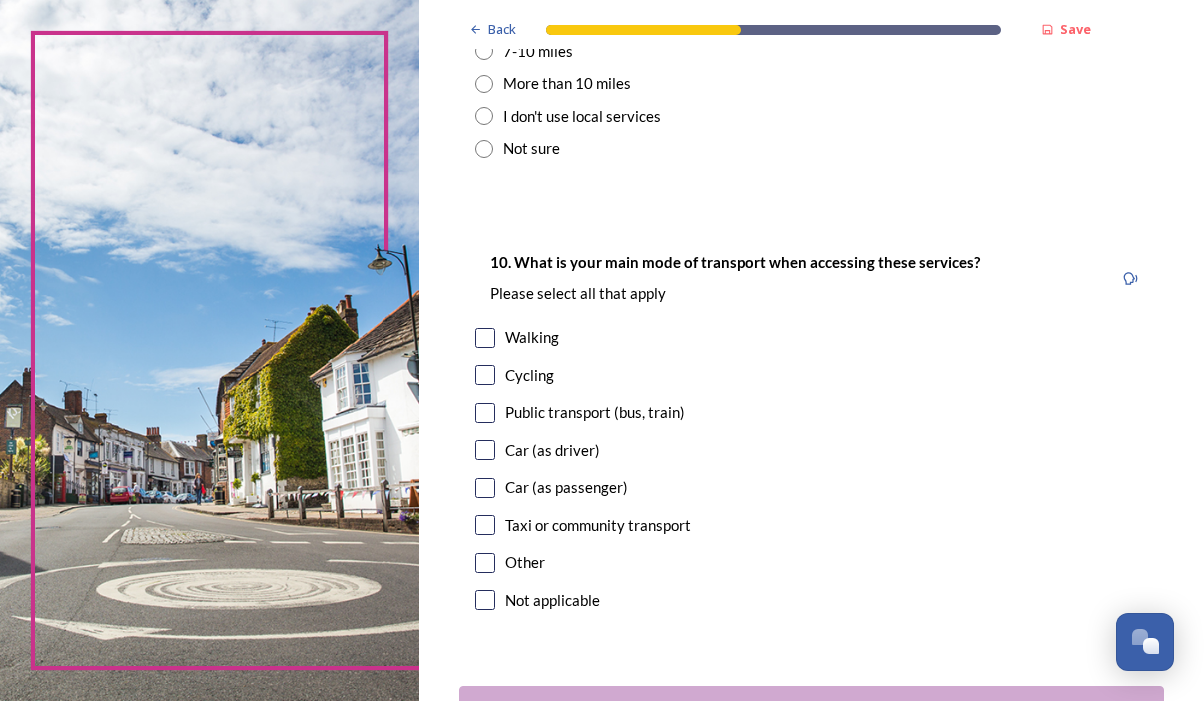 scroll, scrollTop: 1773, scrollLeft: 0, axis: vertical 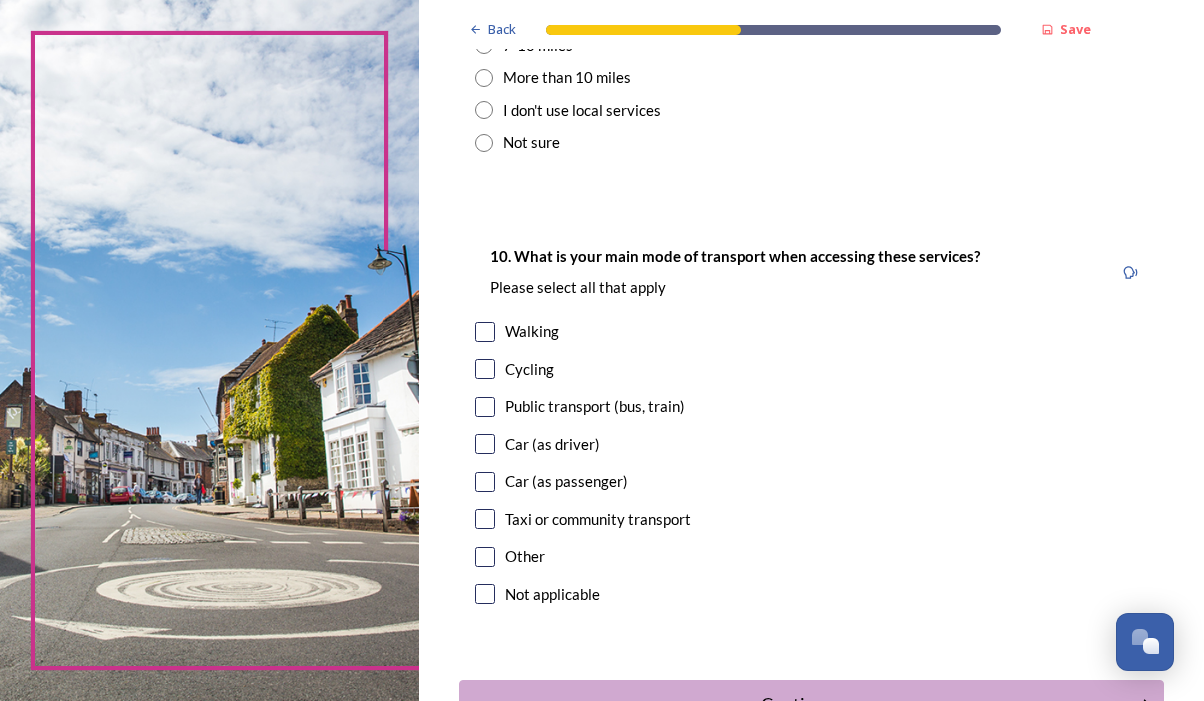 click at bounding box center [485, 444] 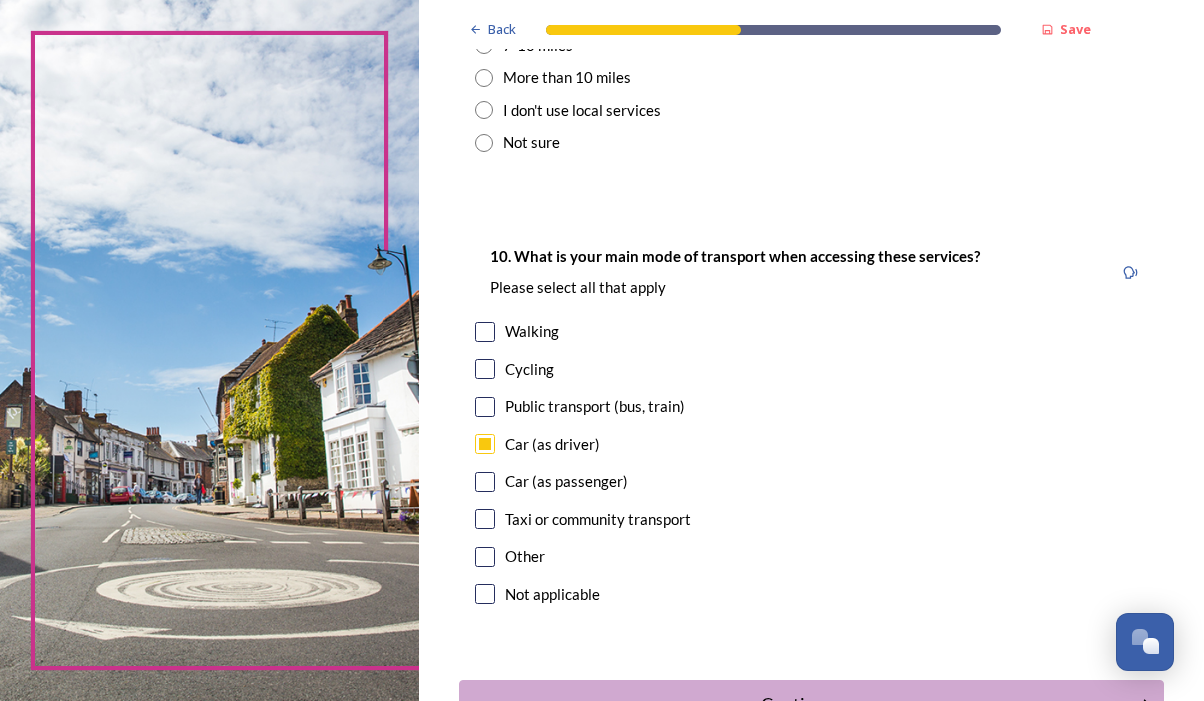 scroll, scrollTop: 1874, scrollLeft: 0, axis: vertical 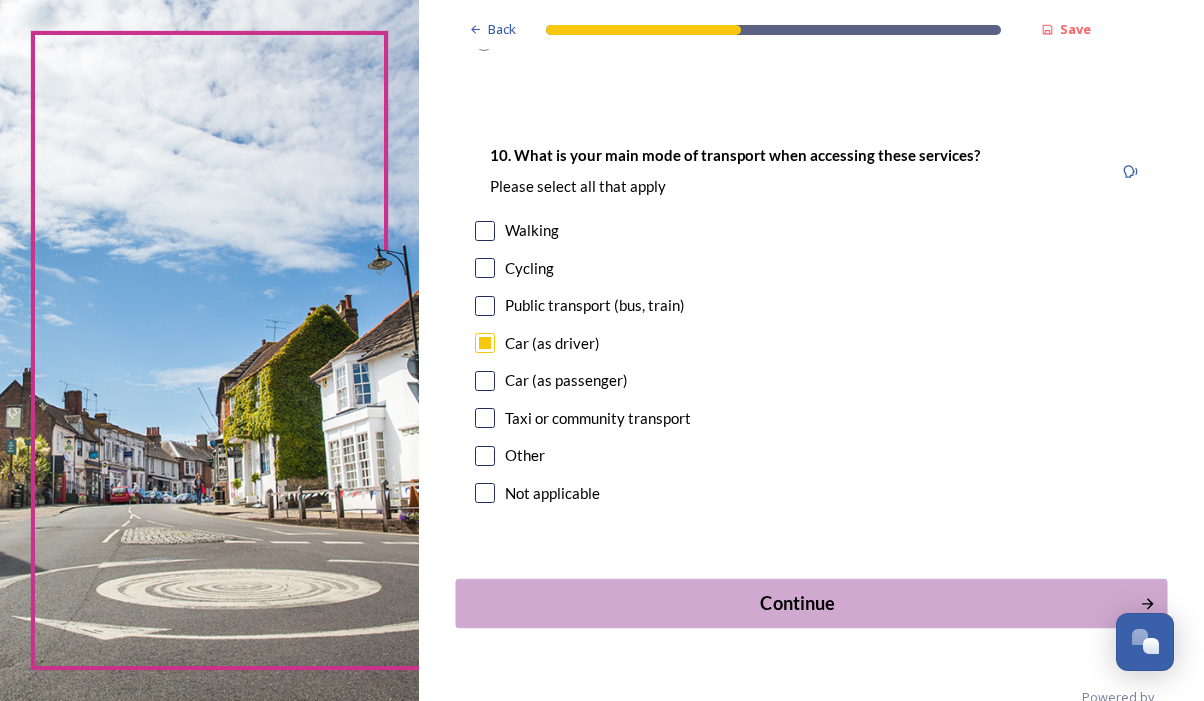click on "Continue" at bounding box center (797, 603) 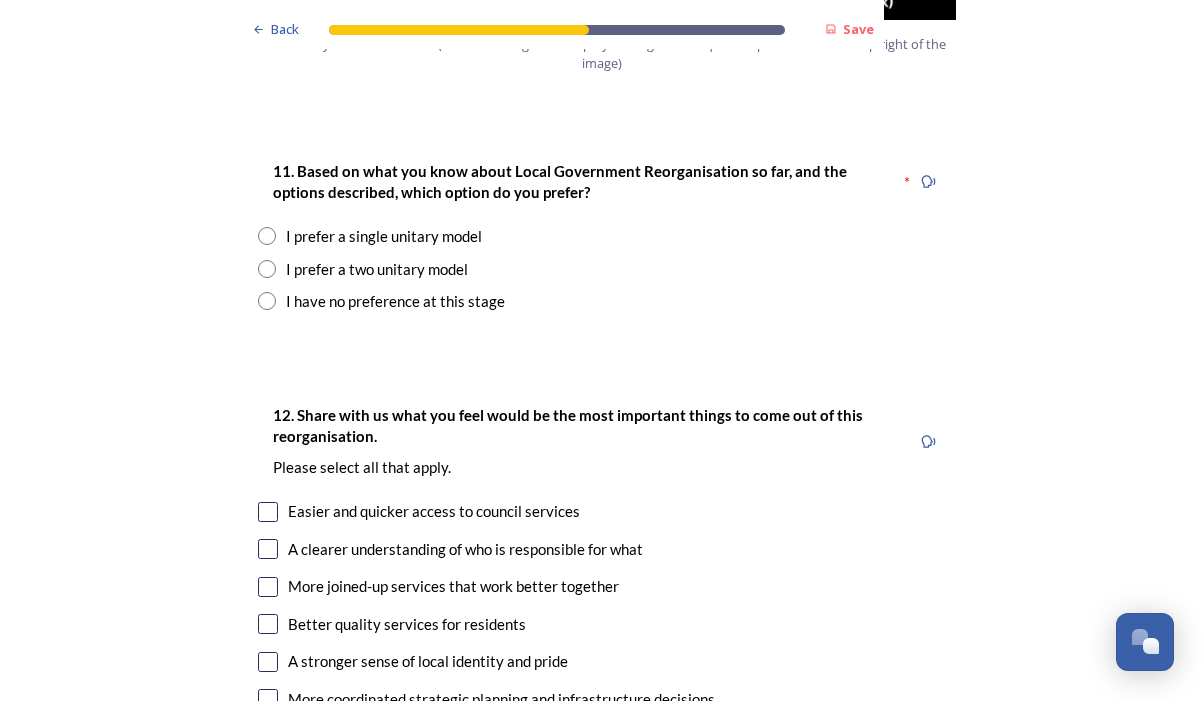 scroll, scrollTop: 2641, scrollLeft: 0, axis: vertical 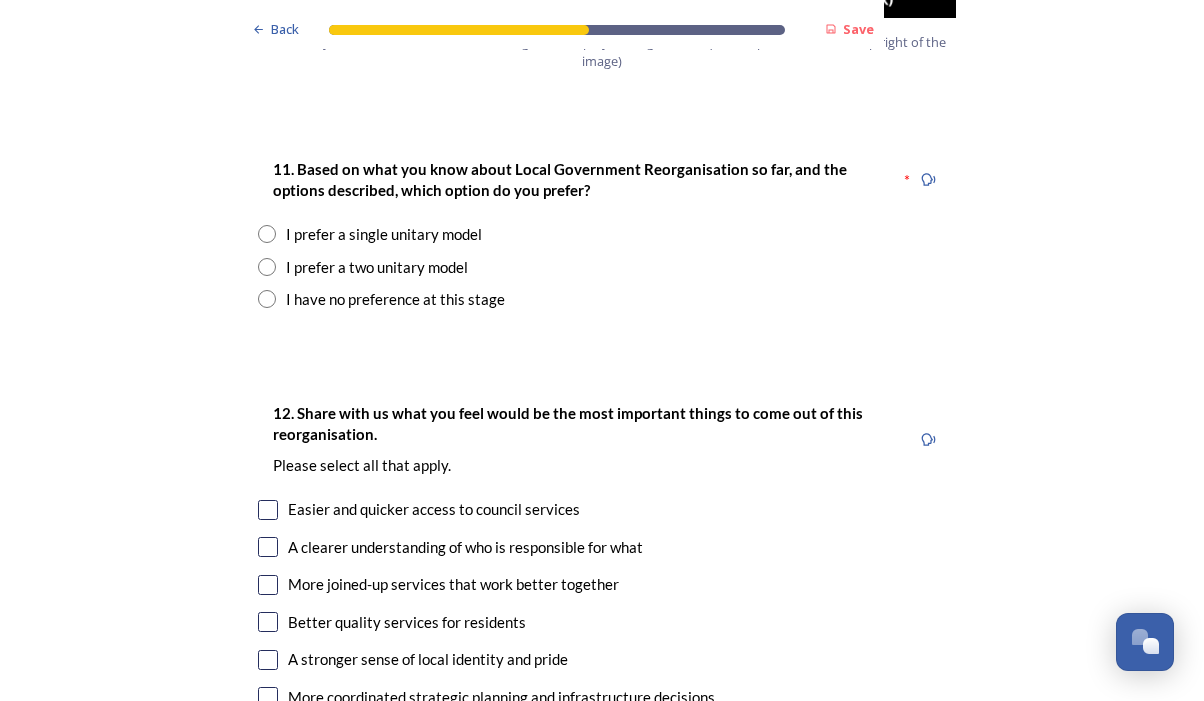 click on "I prefer a two unitary model" at bounding box center [377, 267] 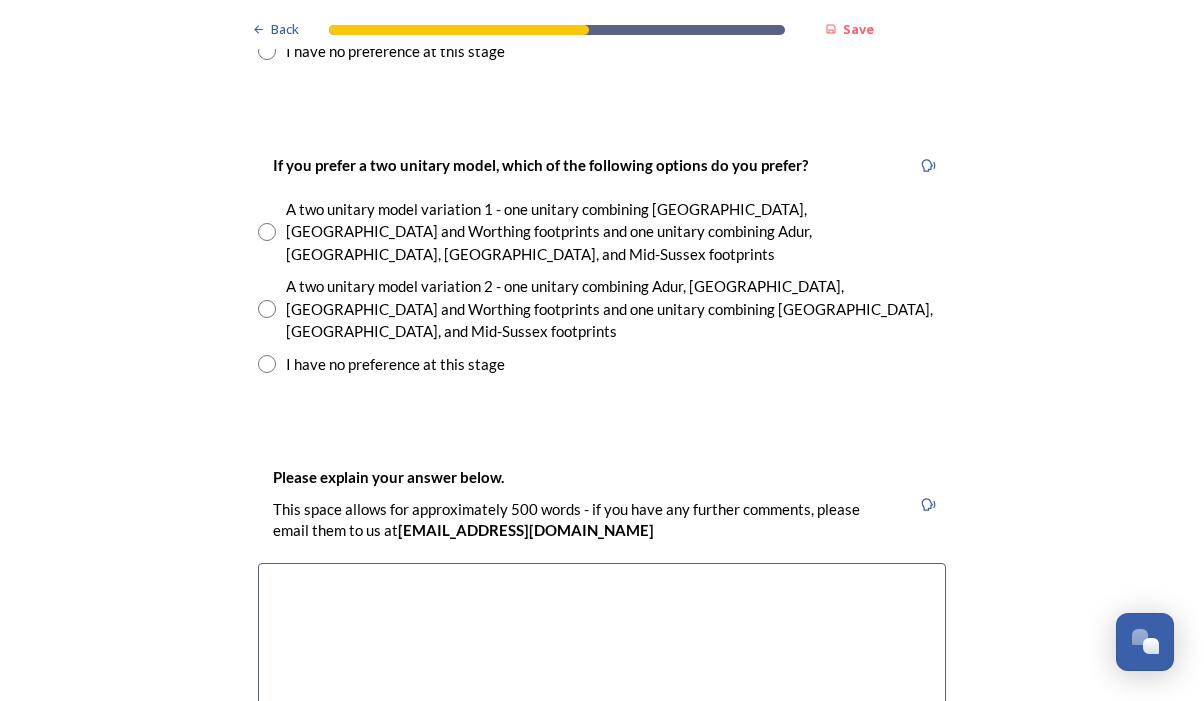 scroll, scrollTop: 2894, scrollLeft: 0, axis: vertical 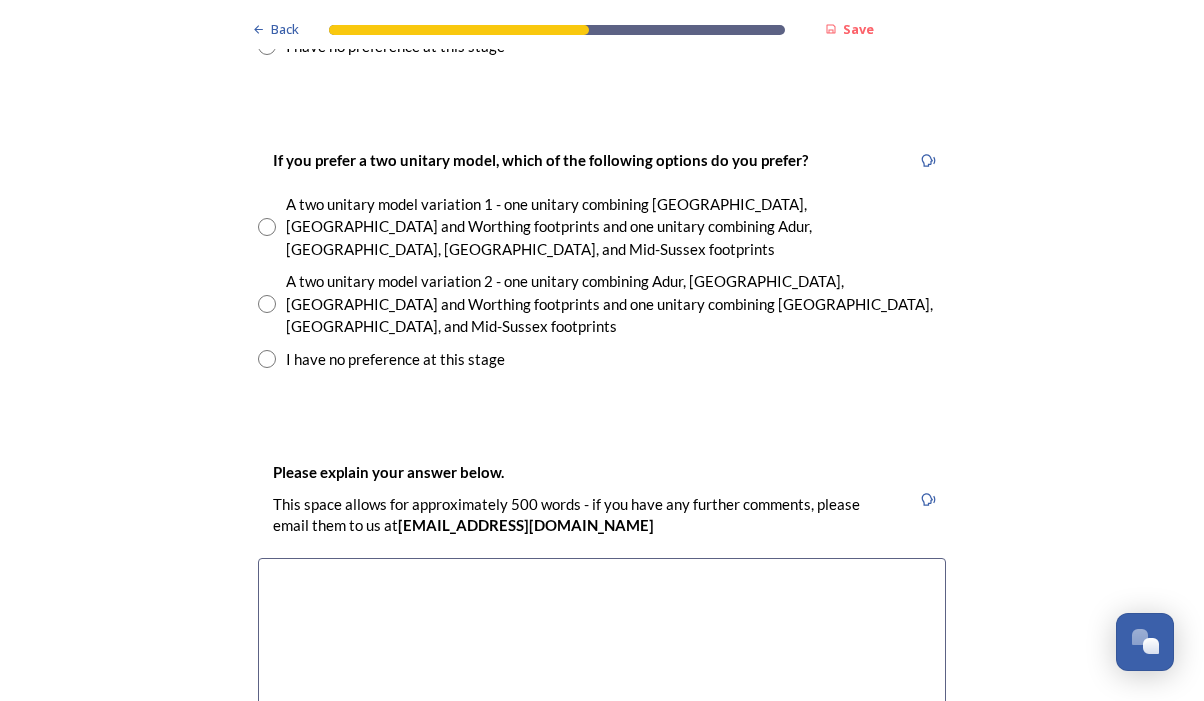 click at bounding box center (267, 227) 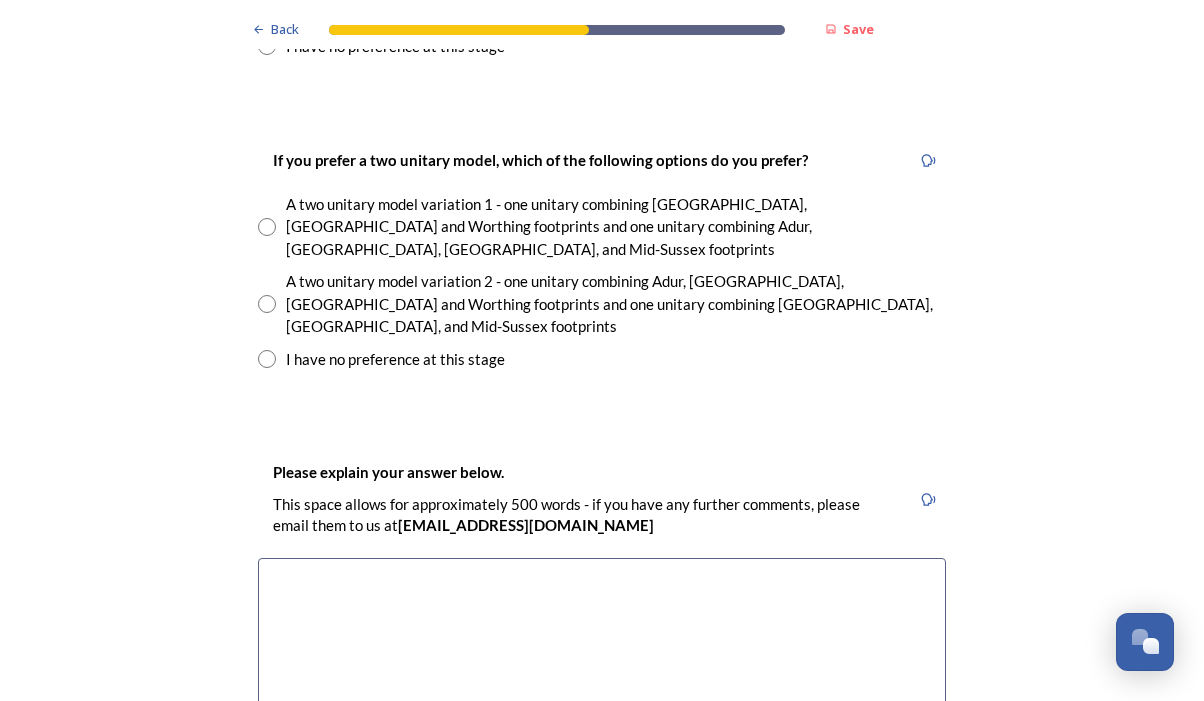radio on "true" 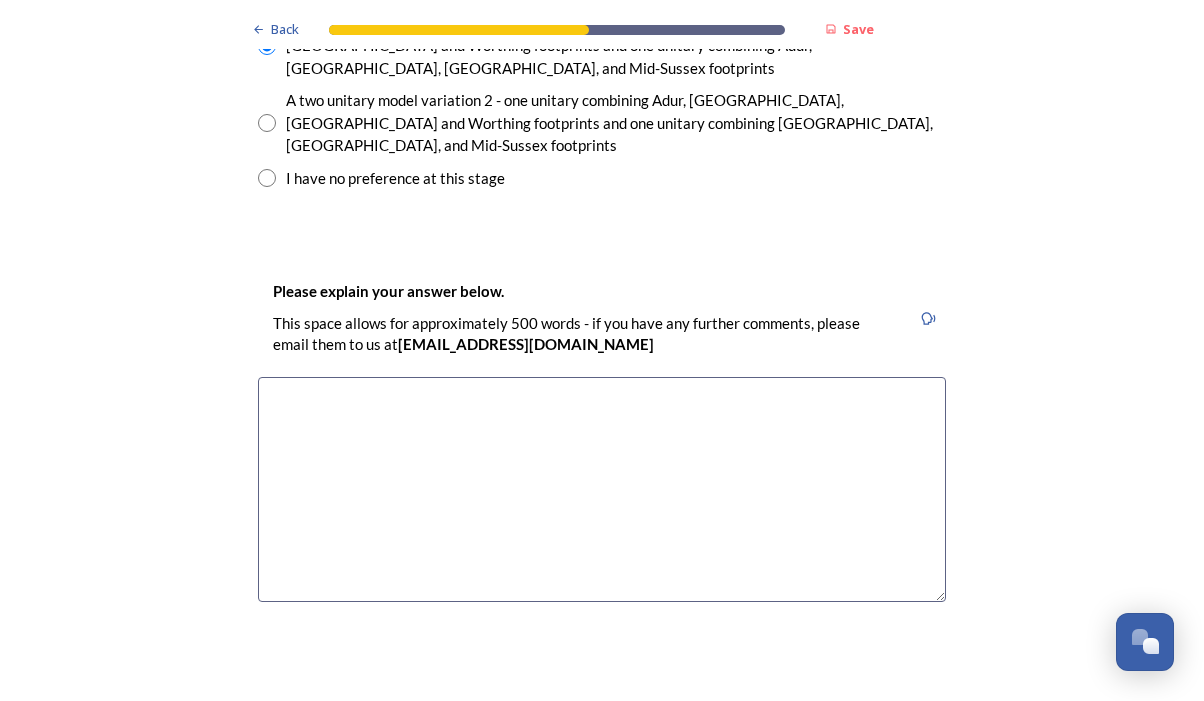 scroll, scrollTop: 3085, scrollLeft: 0, axis: vertical 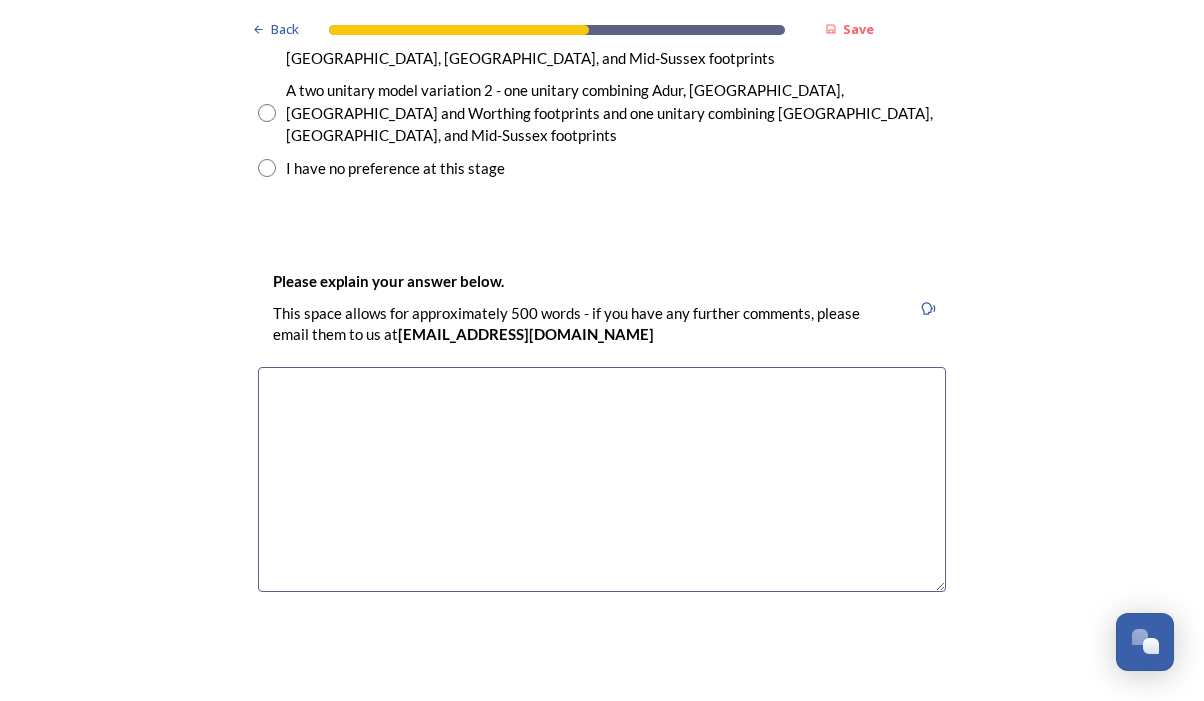 click at bounding box center (602, 479) 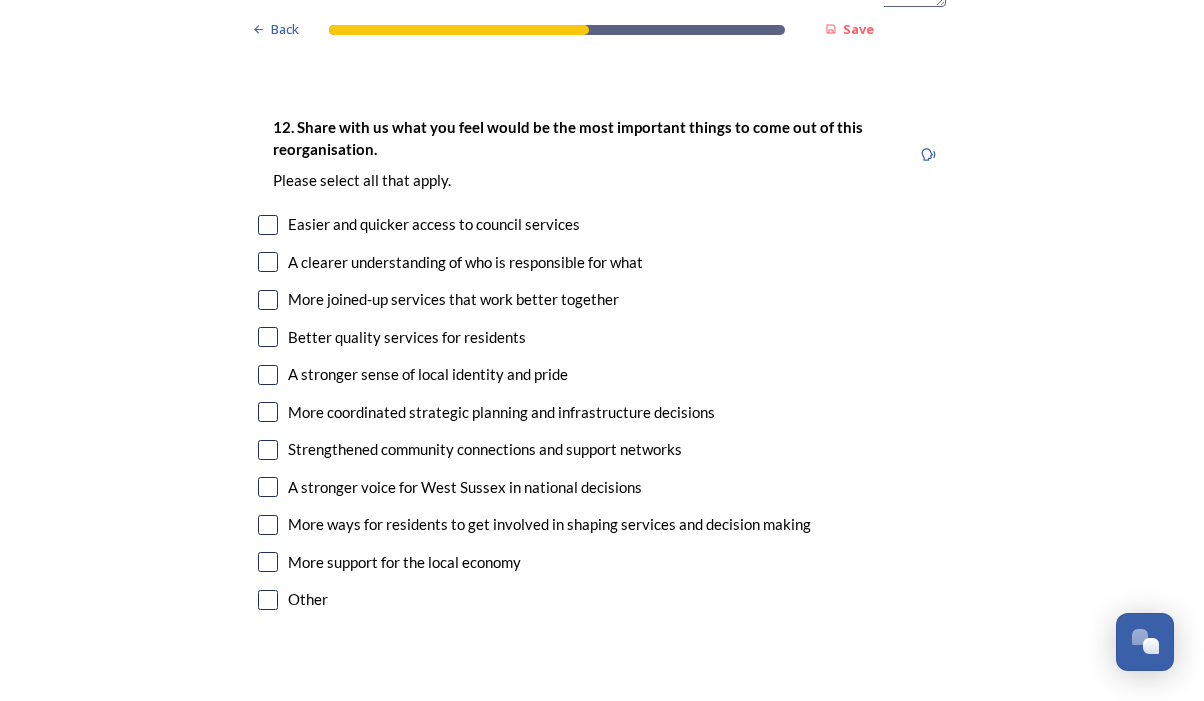scroll, scrollTop: 3688, scrollLeft: 0, axis: vertical 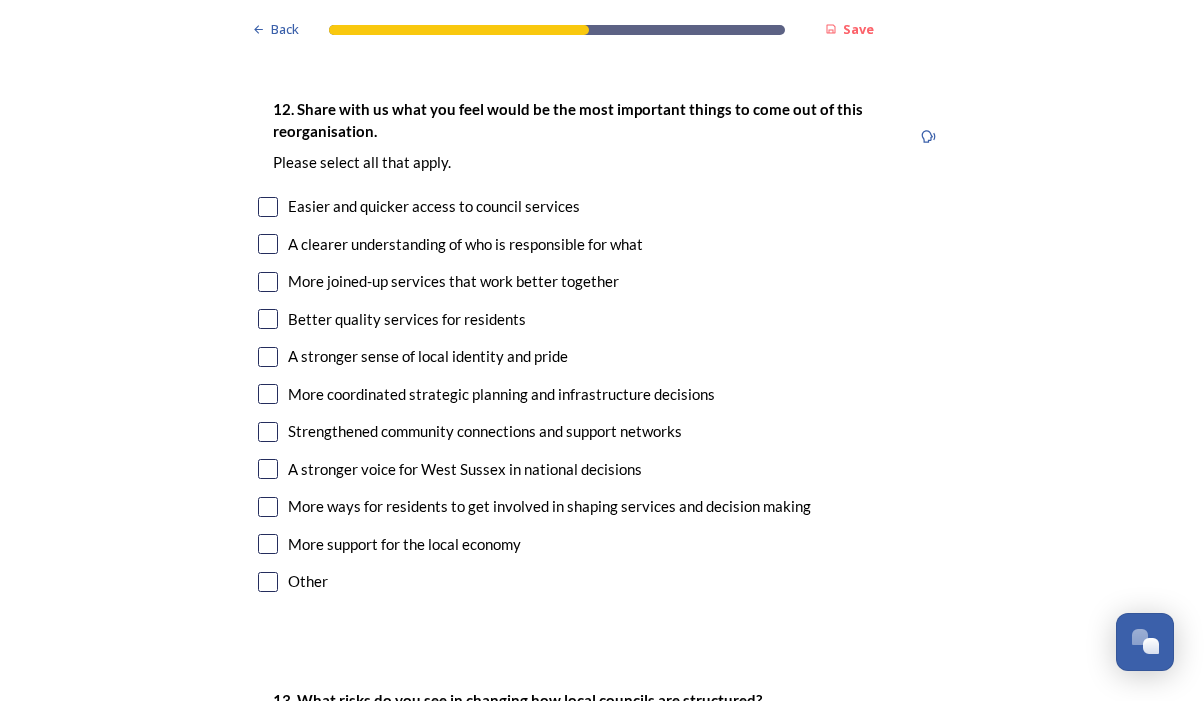 type on "It is important to feel that Council services are available and funded locally. West Sussex footprint is far too big." 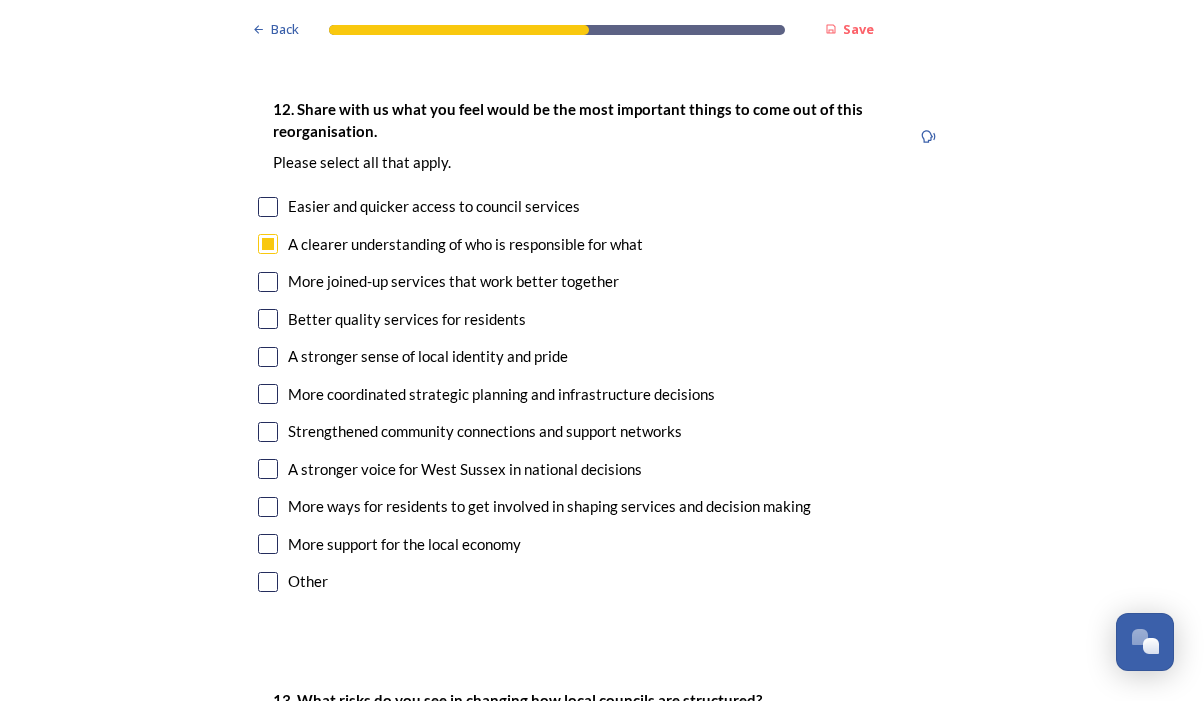 click at bounding box center (268, 282) 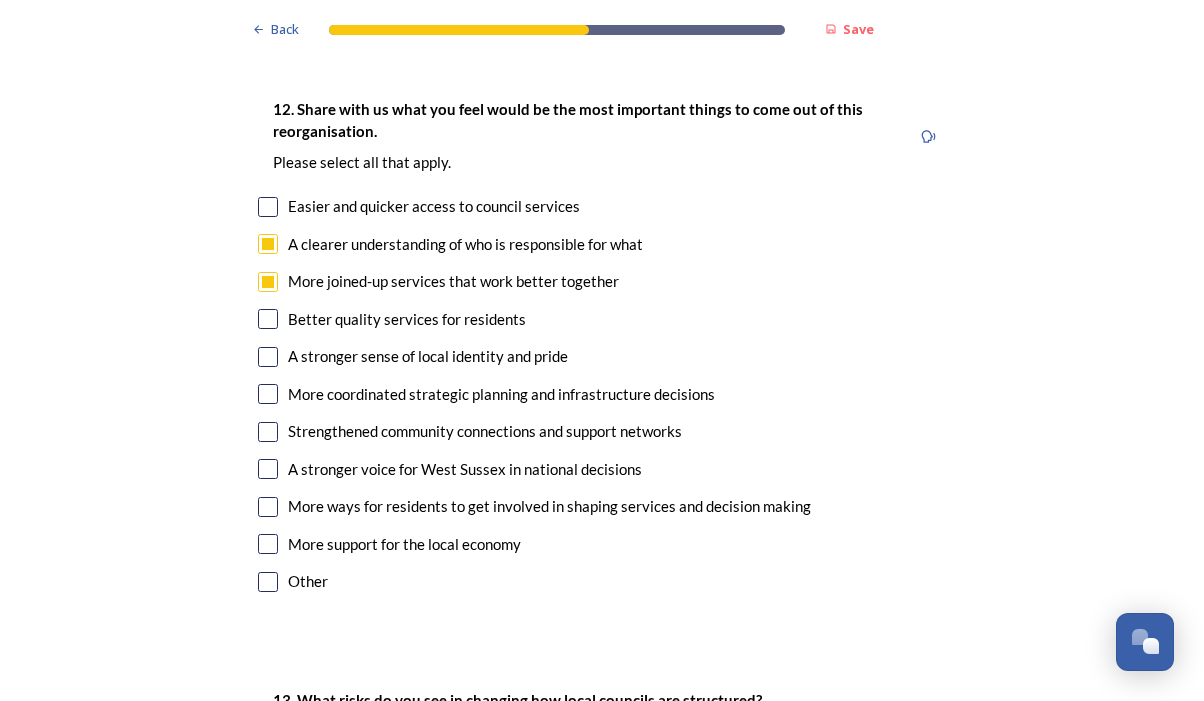 click at bounding box center (268, 319) 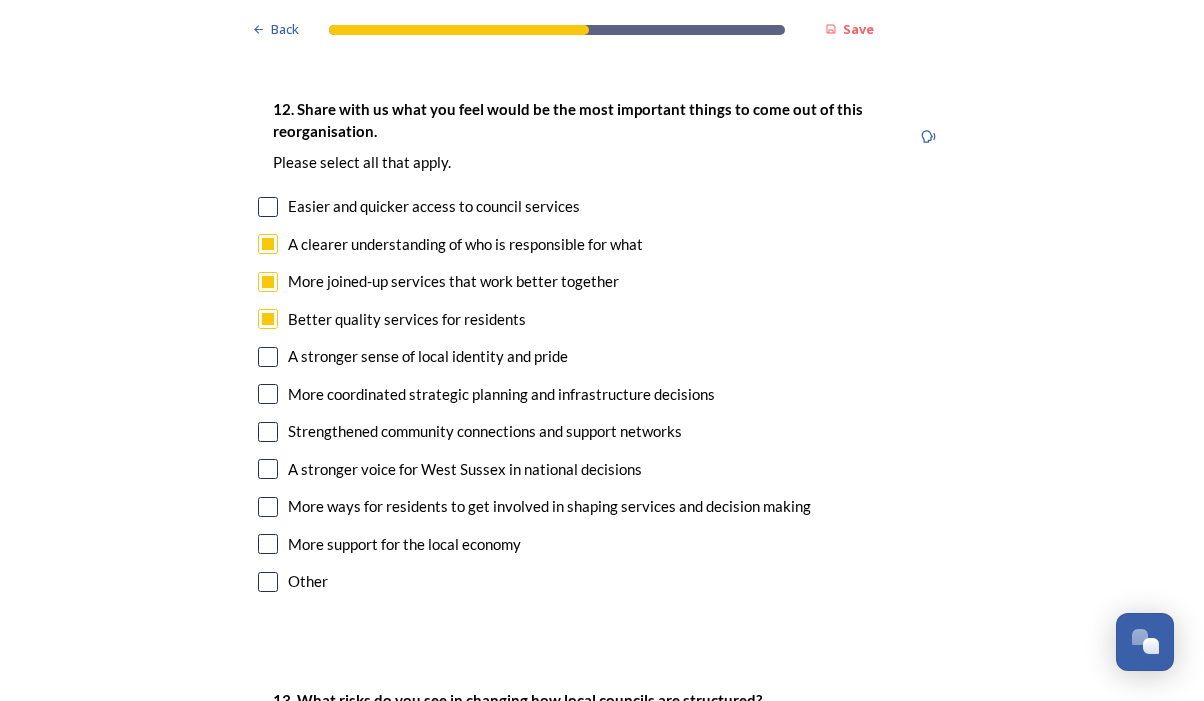 click at bounding box center (268, 394) 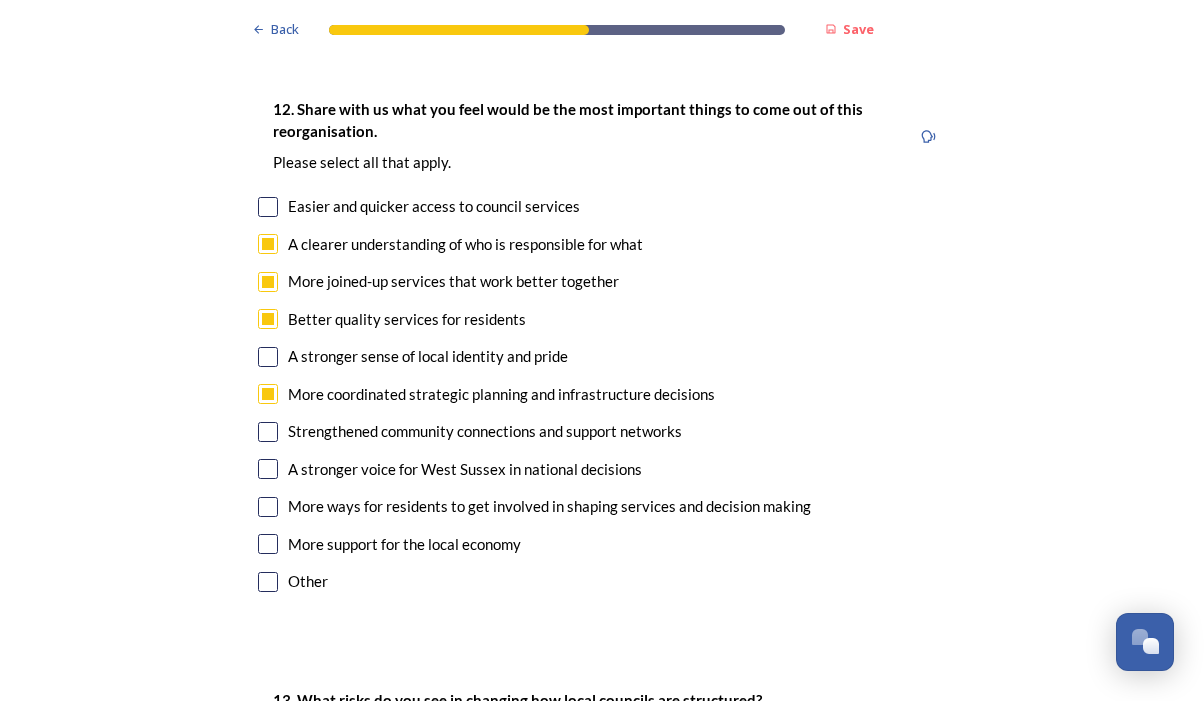 click at bounding box center [268, 469] 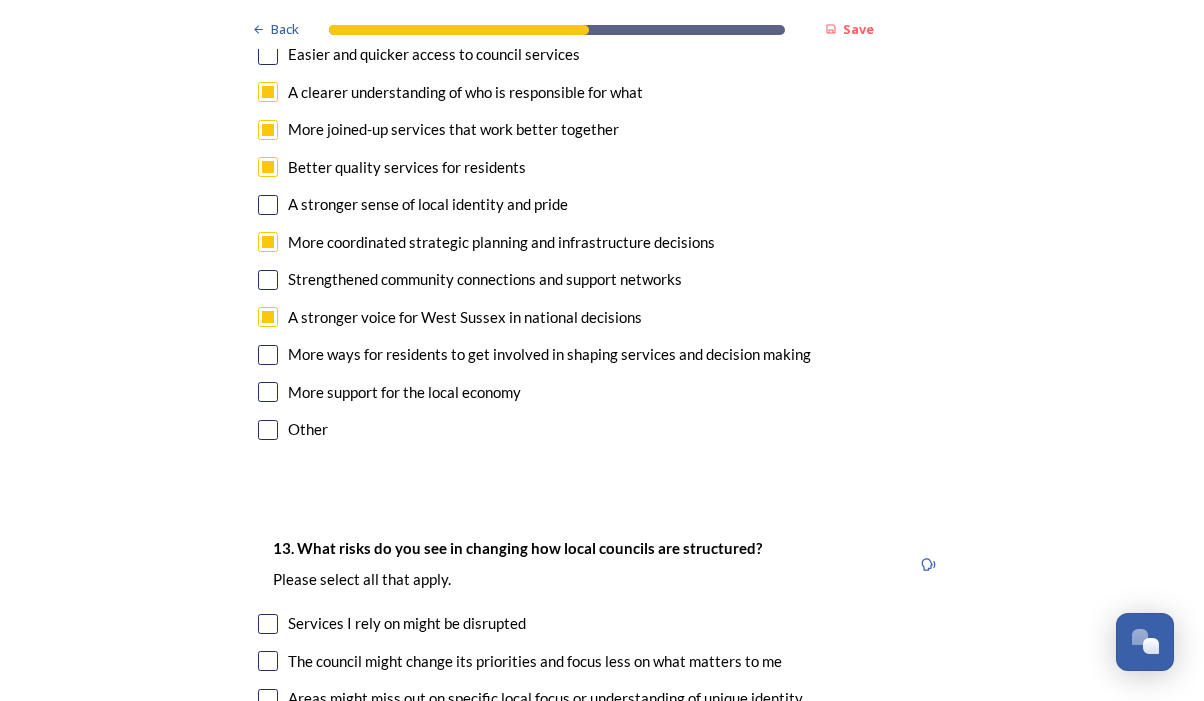 scroll, scrollTop: 3835, scrollLeft: 0, axis: vertical 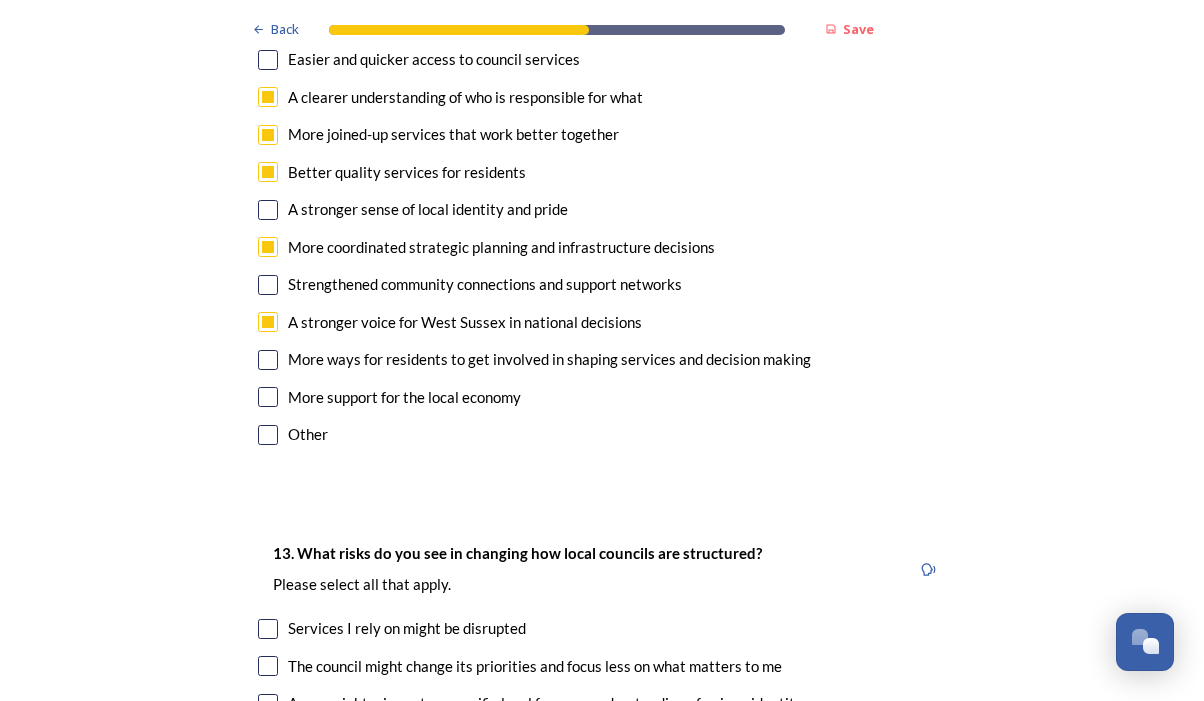 click at bounding box center (268, 210) 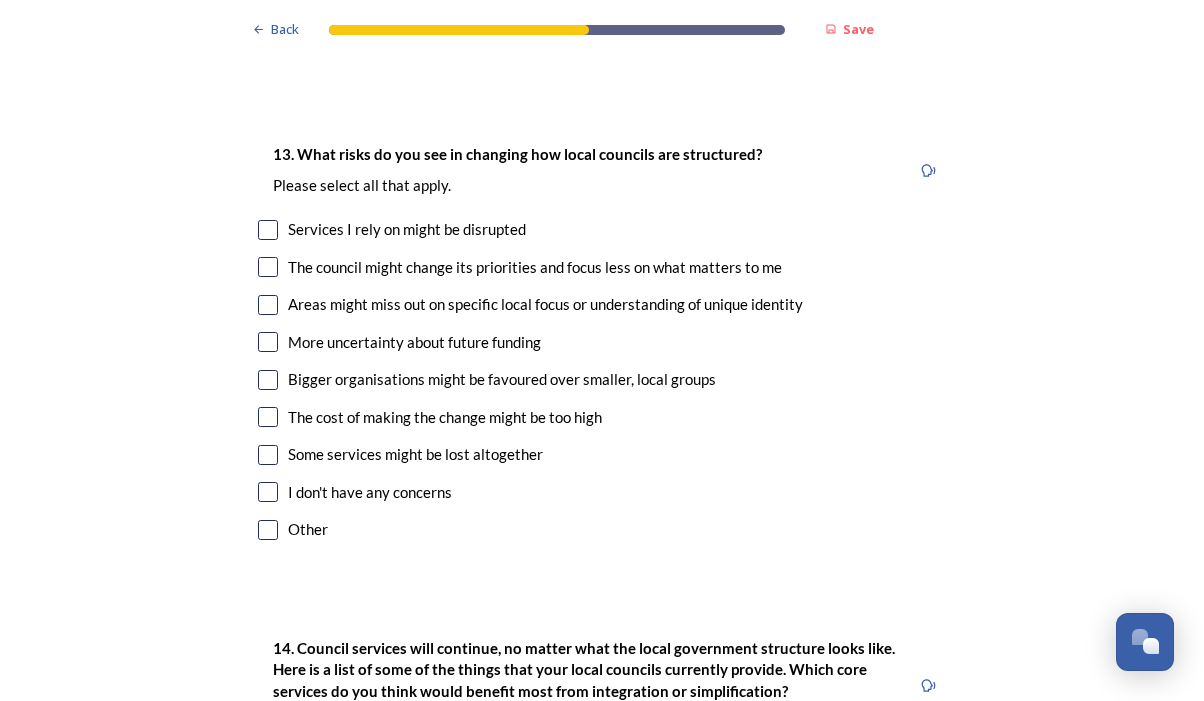 scroll, scrollTop: 4243, scrollLeft: 0, axis: vertical 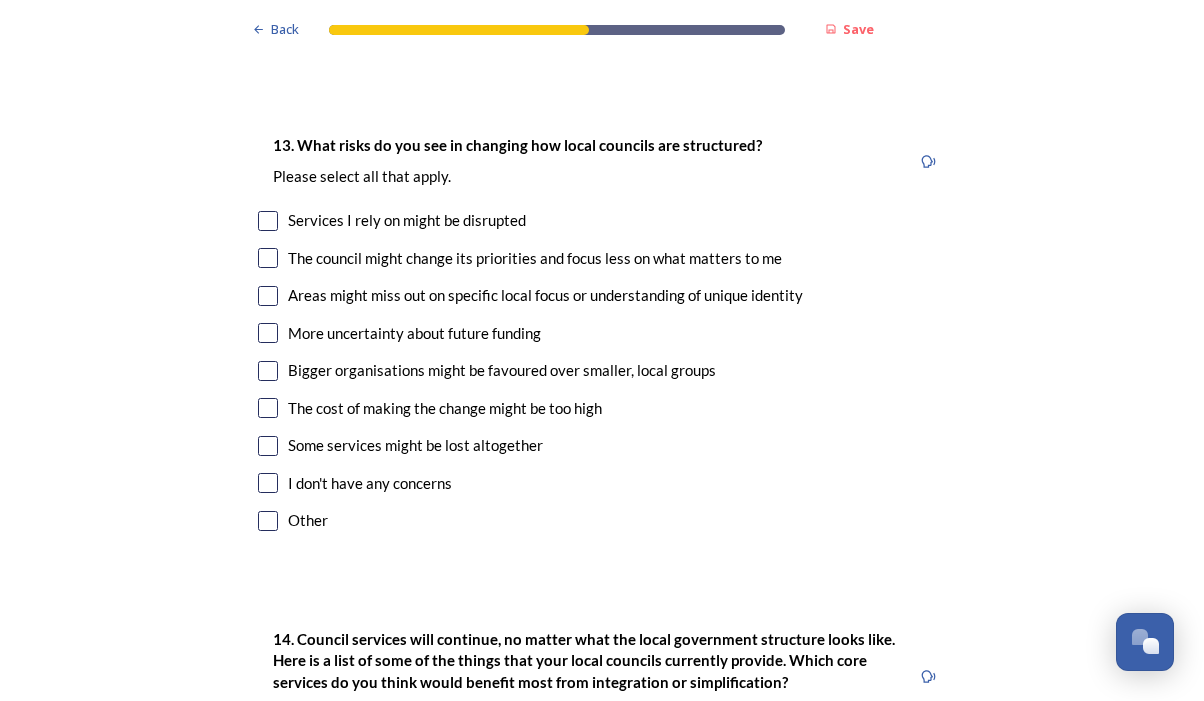 click at bounding box center [268, 221] 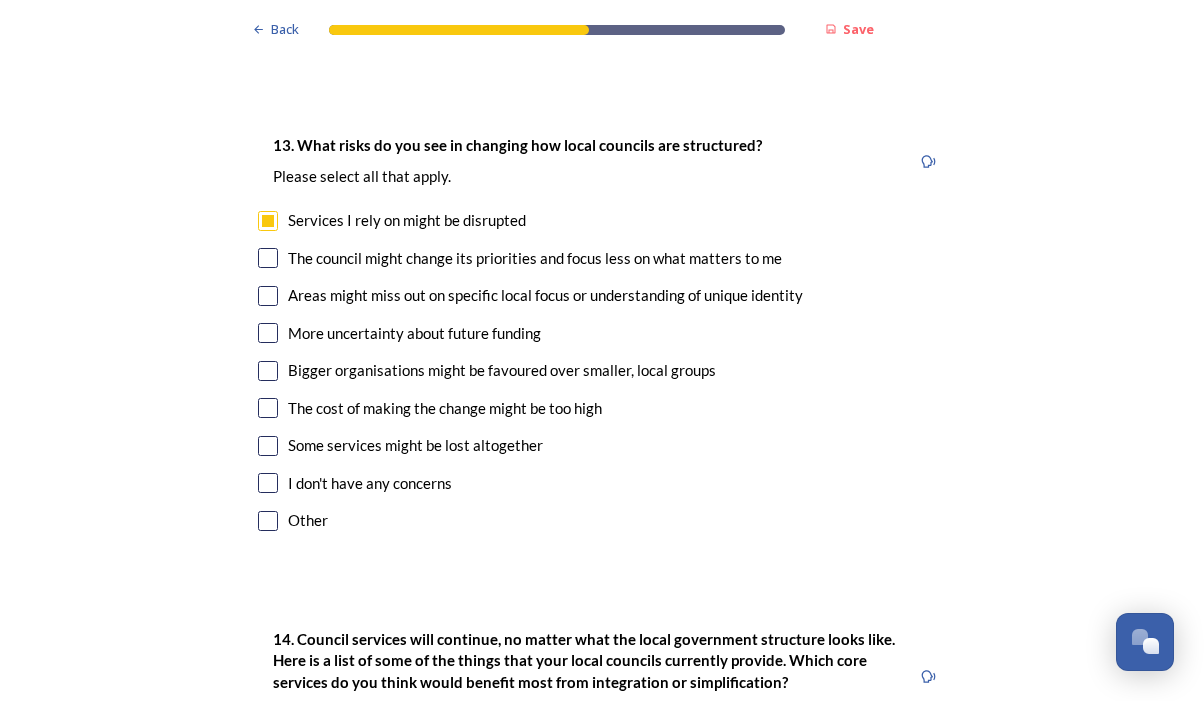 click at bounding box center [268, 258] 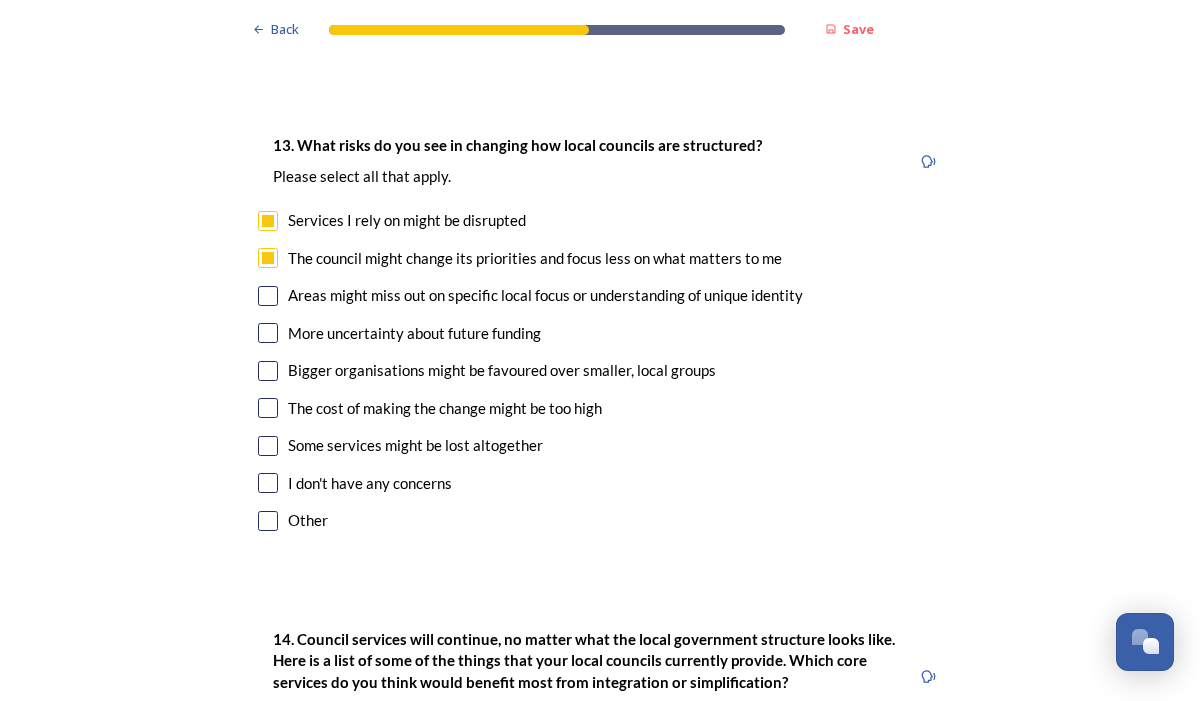 click at bounding box center (268, 296) 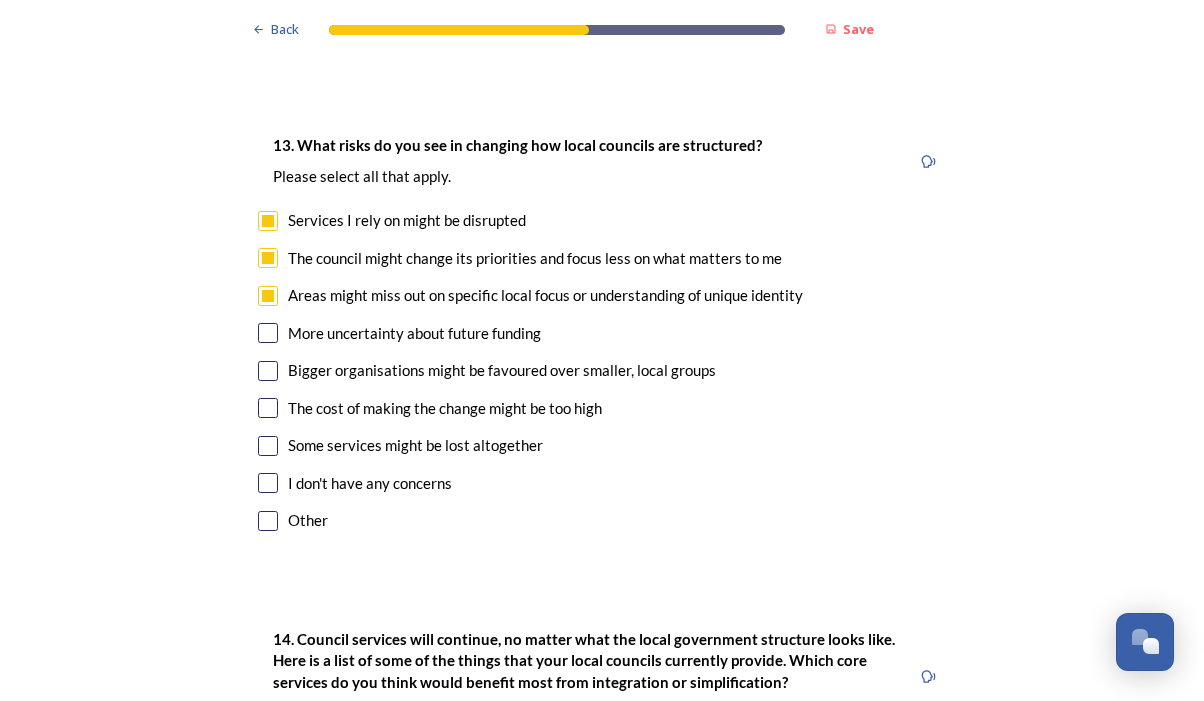 click at bounding box center (268, 333) 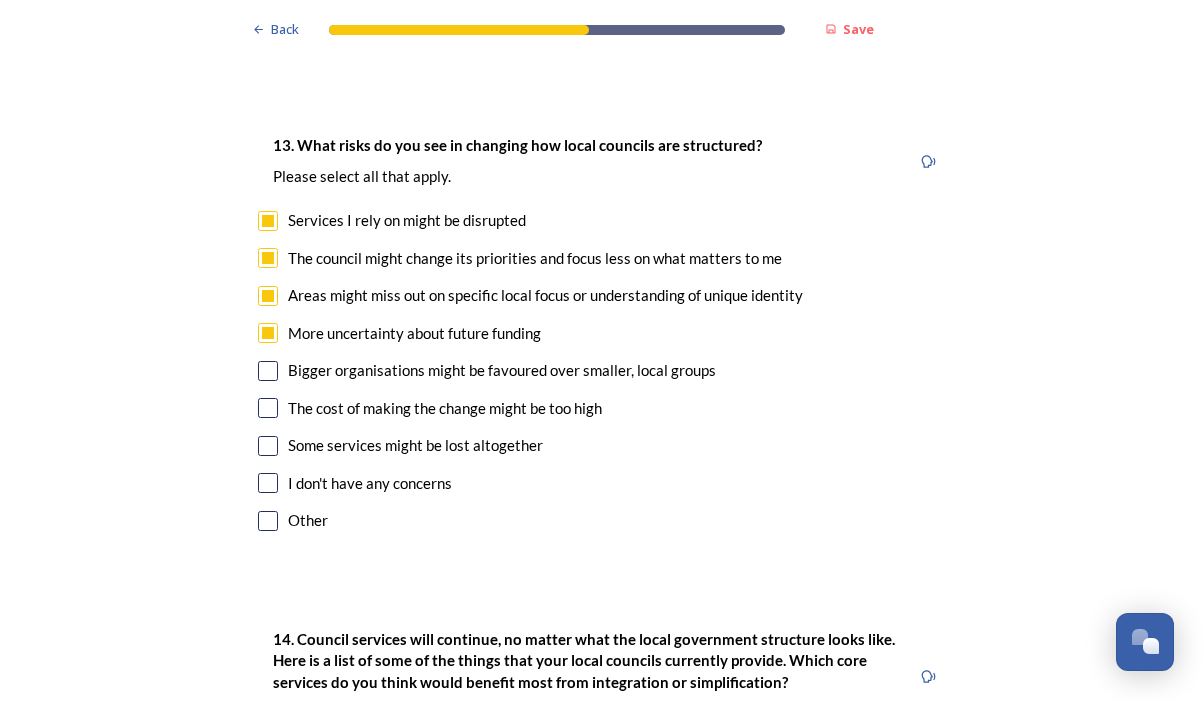 click at bounding box center [268, 371] 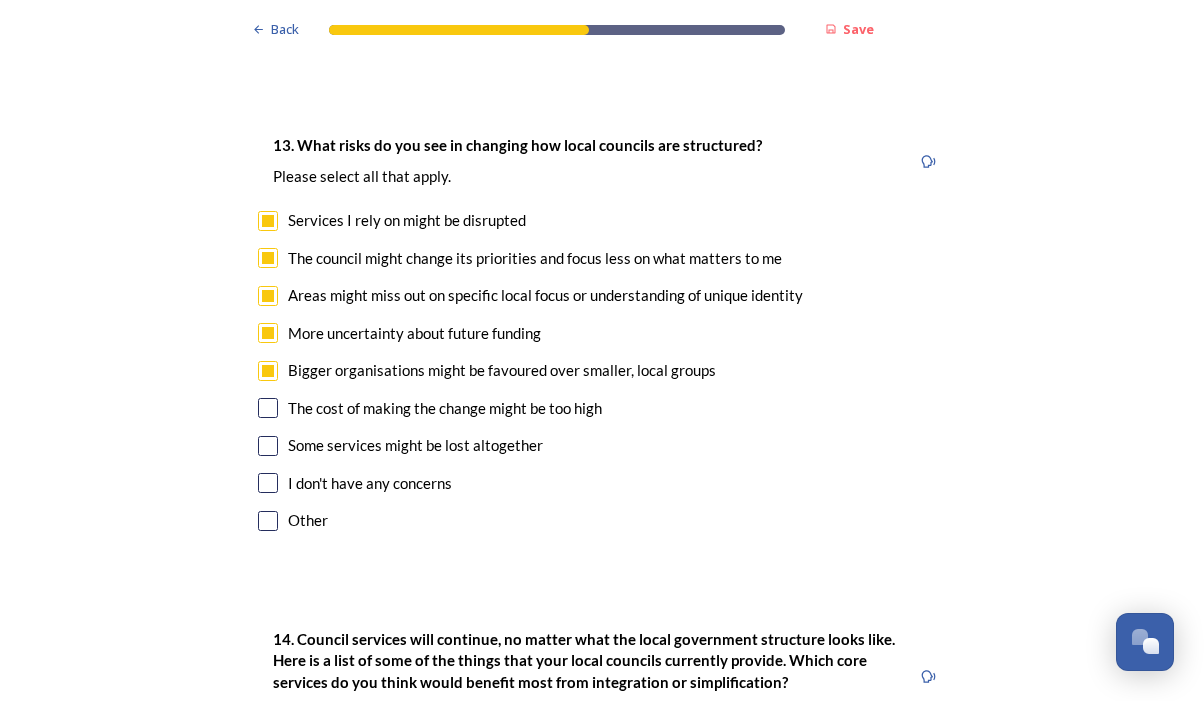 click at bounding box center (268, 408) 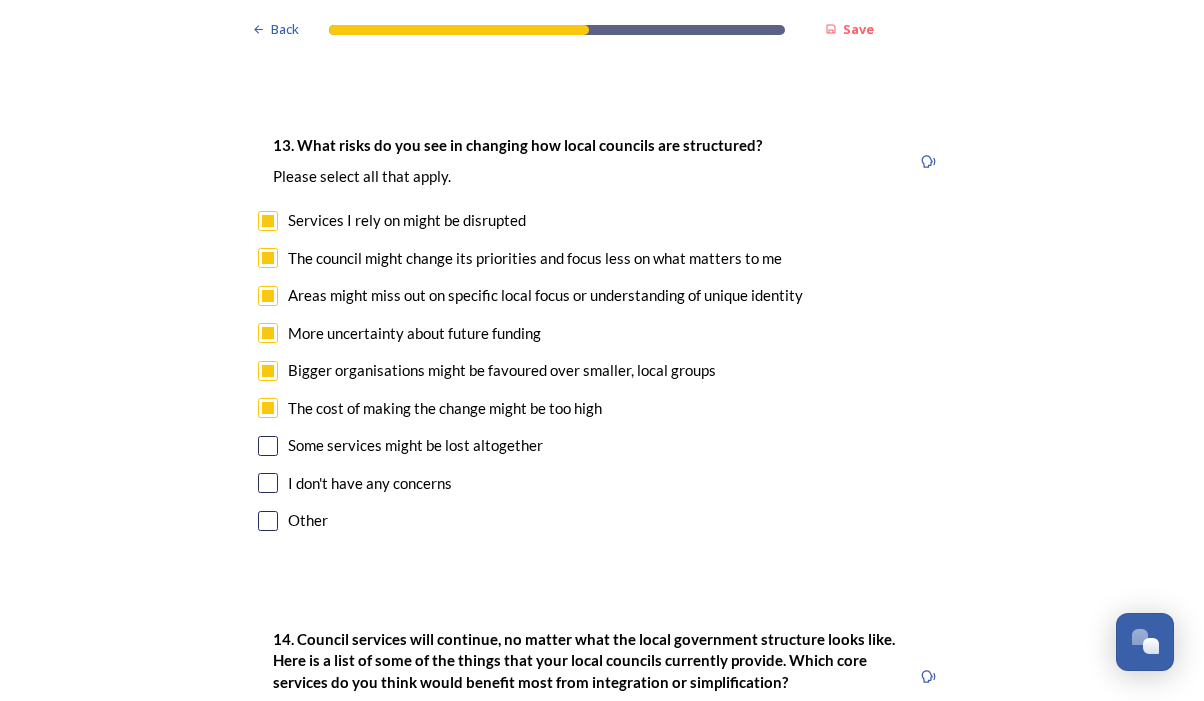 click at bounding box center (268, 446) 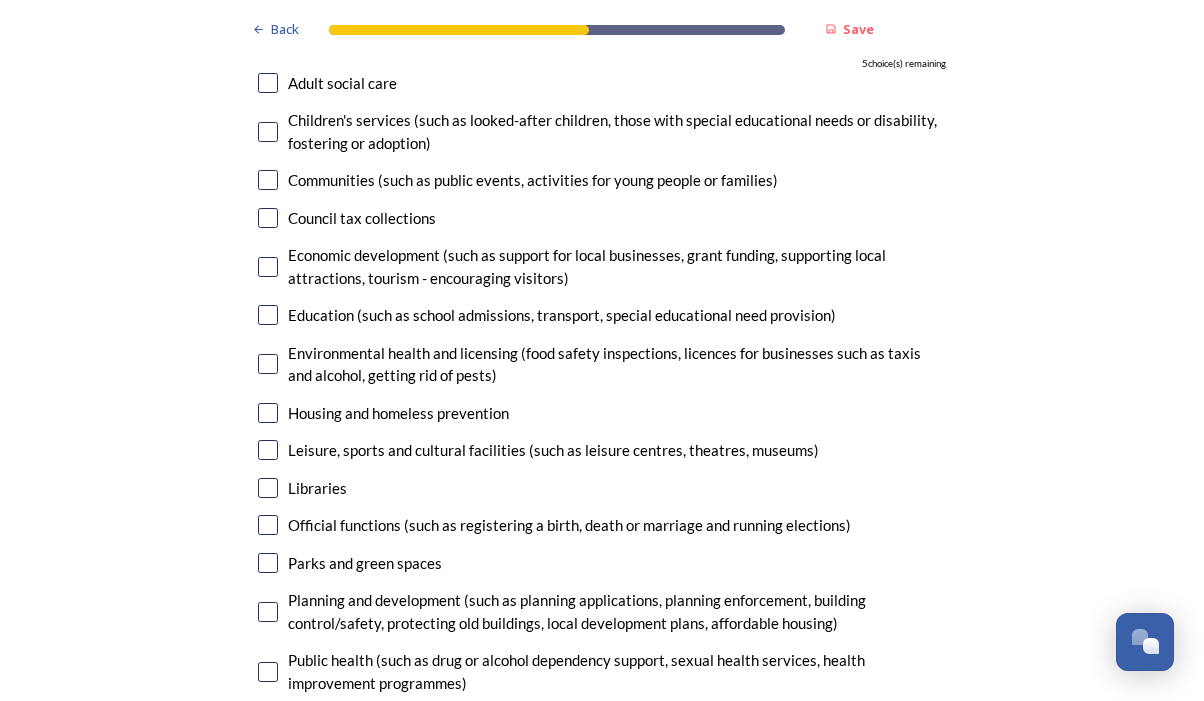scroll, scrollTop: 4947, scrollLeft: 0, axis: vertical 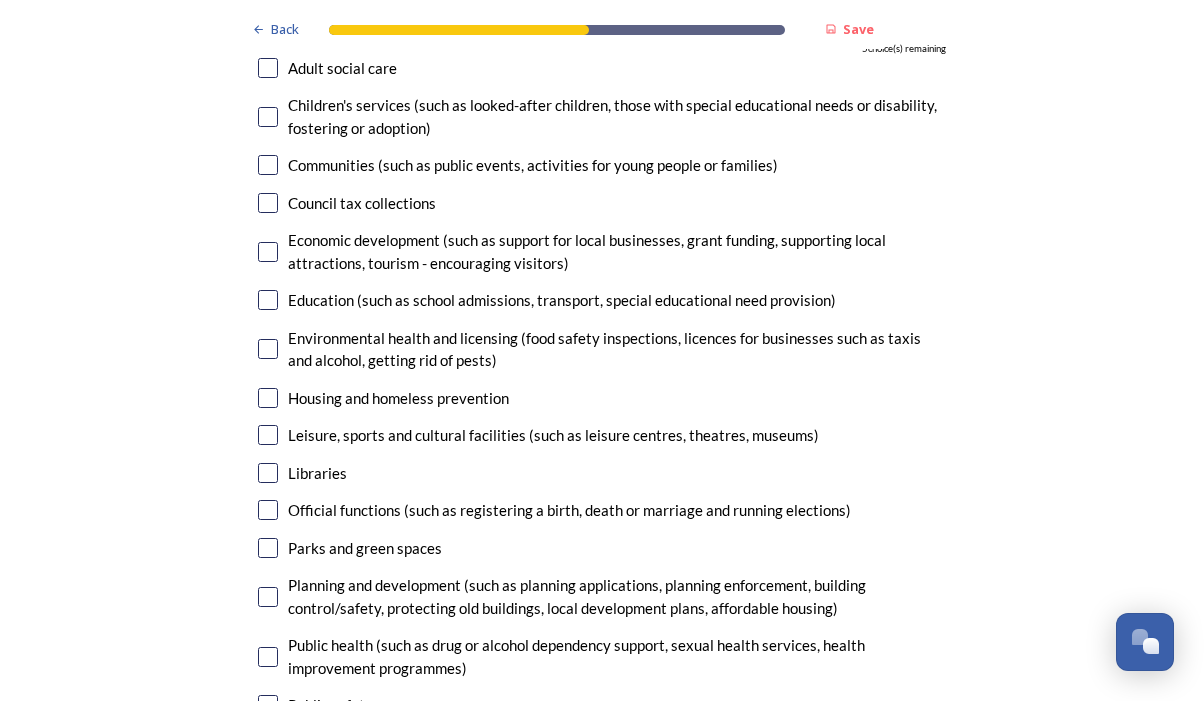 click at bounding box center [268, 597] 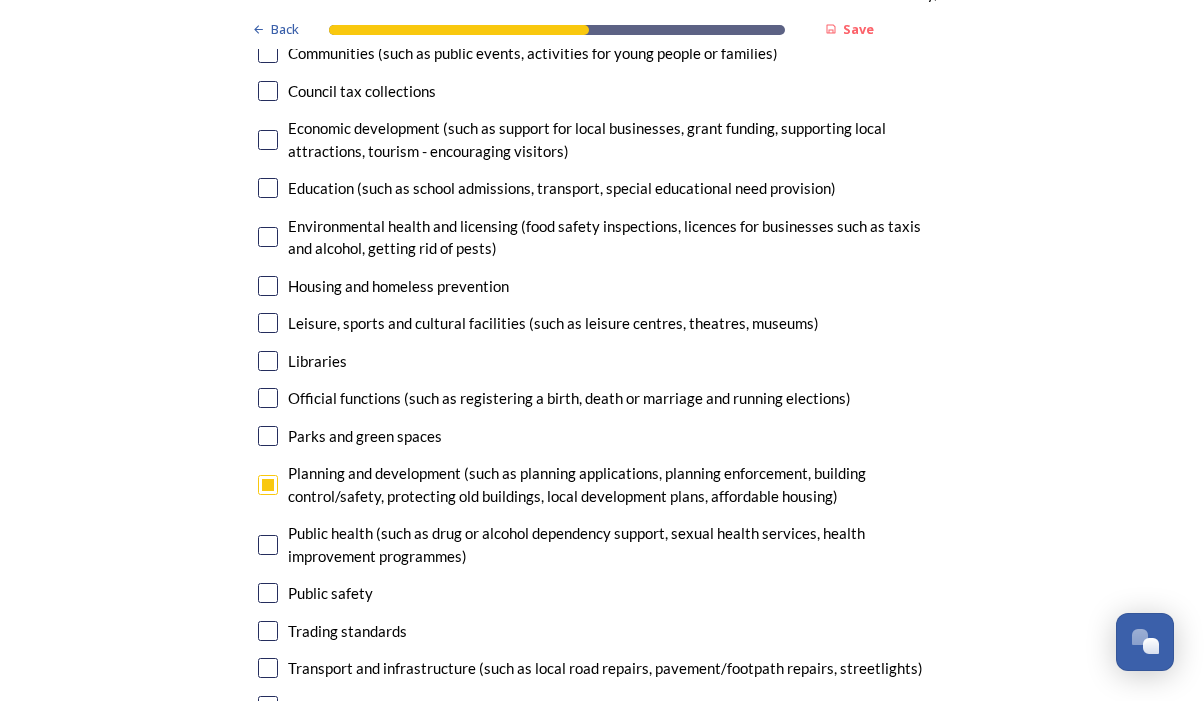 scroll, scrollTop: 5062, scrollLeft: 0, axis: vertical 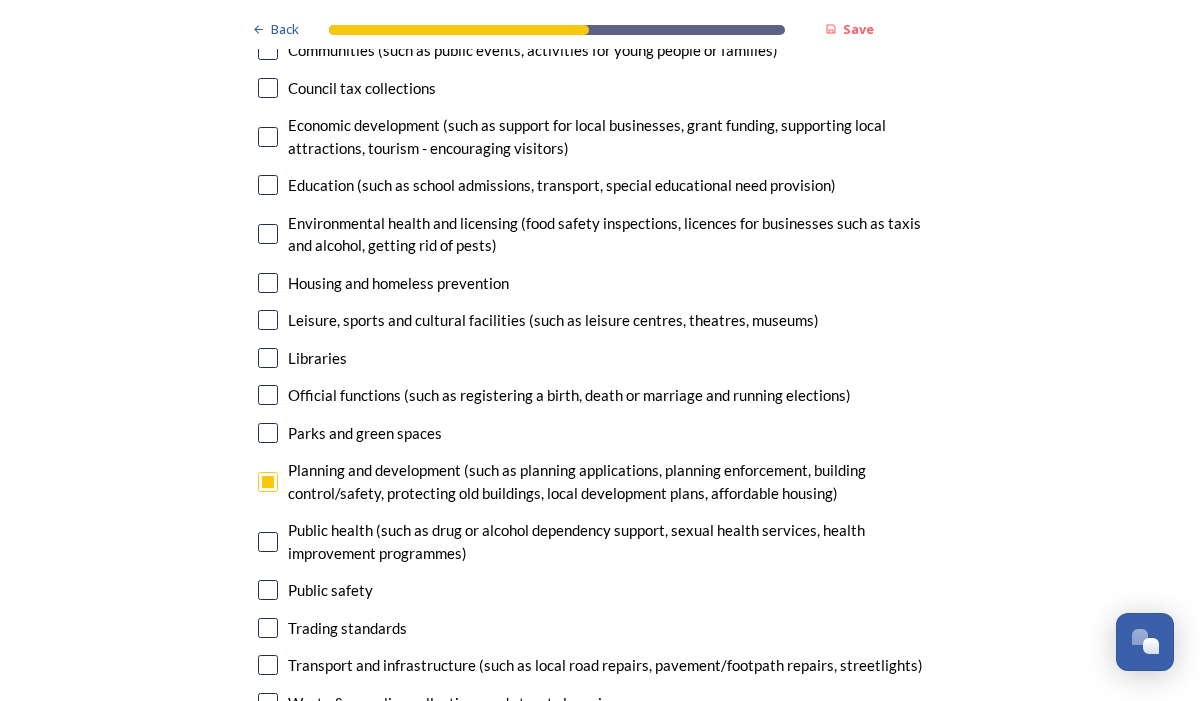 click at bounding box center (268, 665) 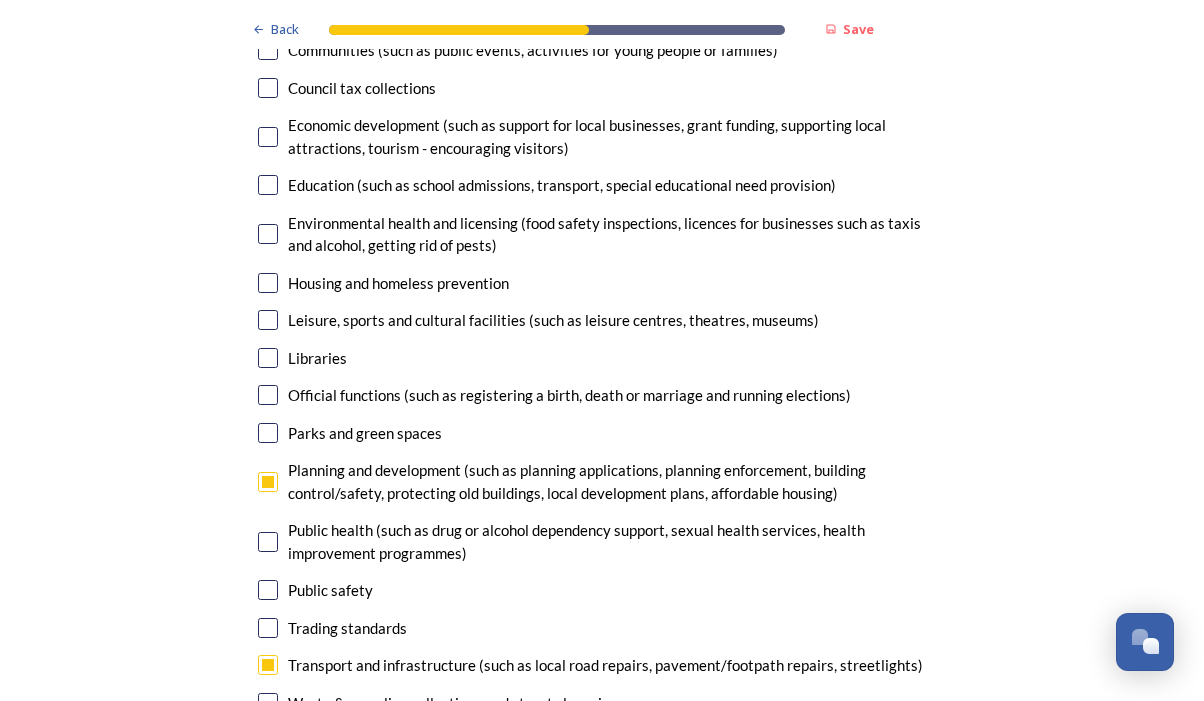 click at bounding box center (268, 703) 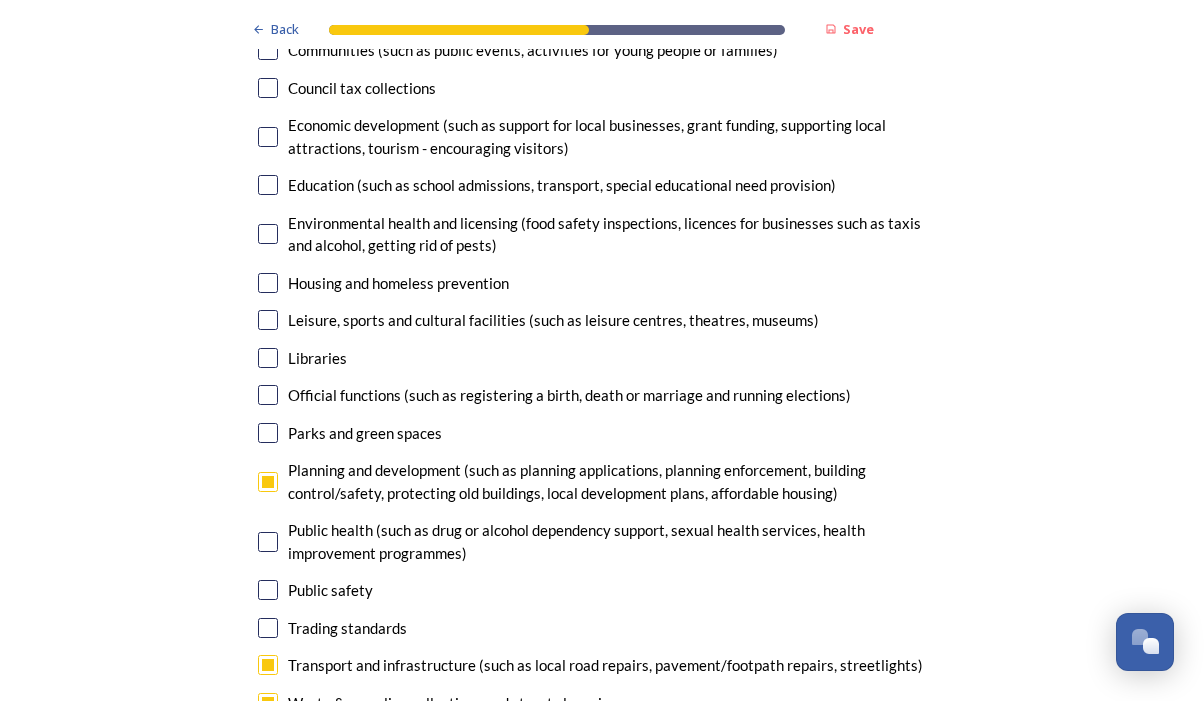 click at bounding box center [268, 740] 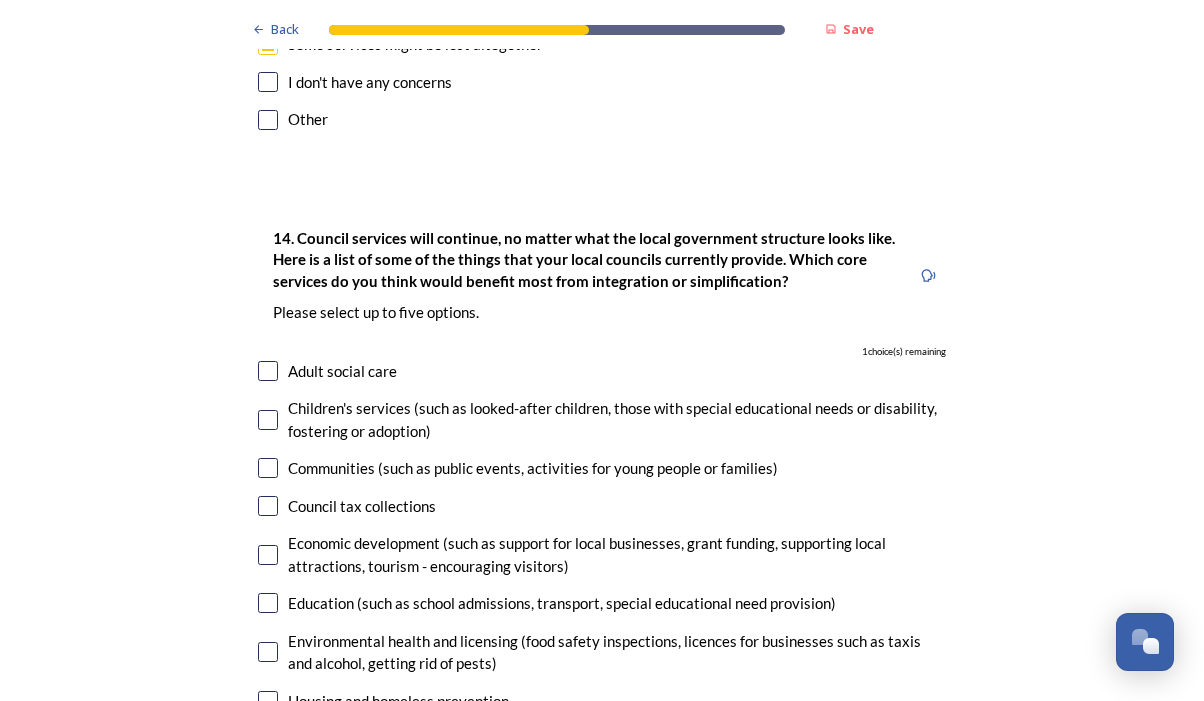 scroll, scrollTop: 4650, scrollLeft: 0, axis: vertical 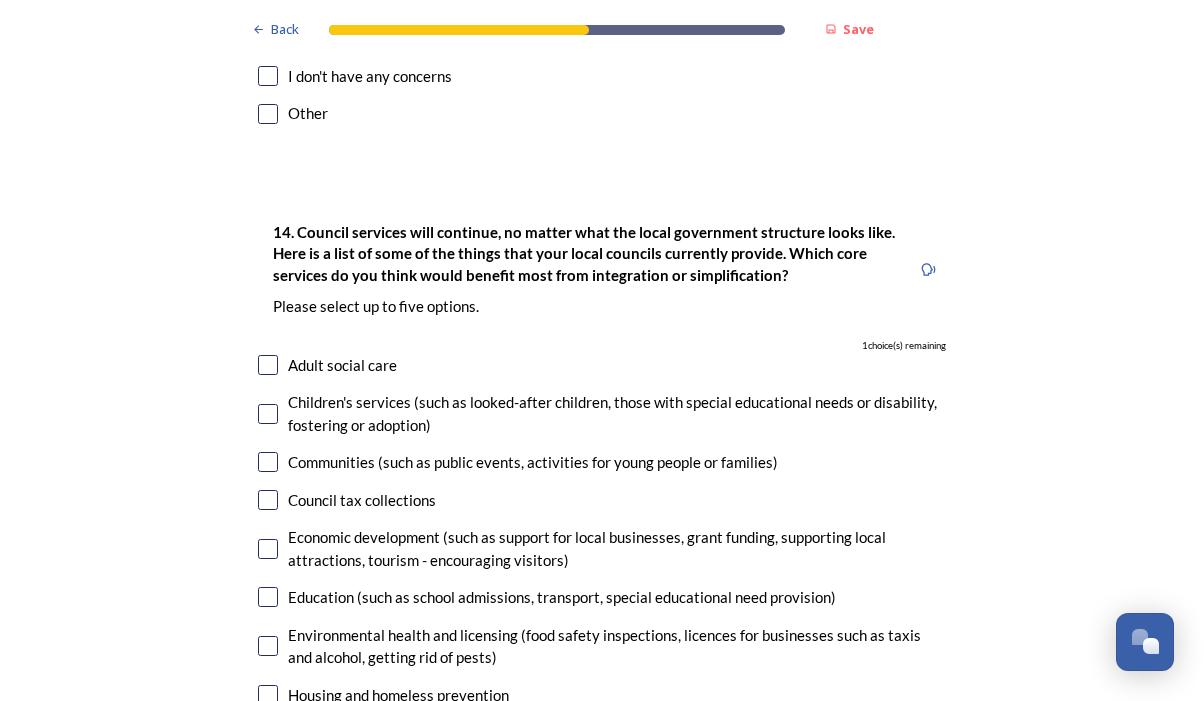 click at bounding box center [268, 365] 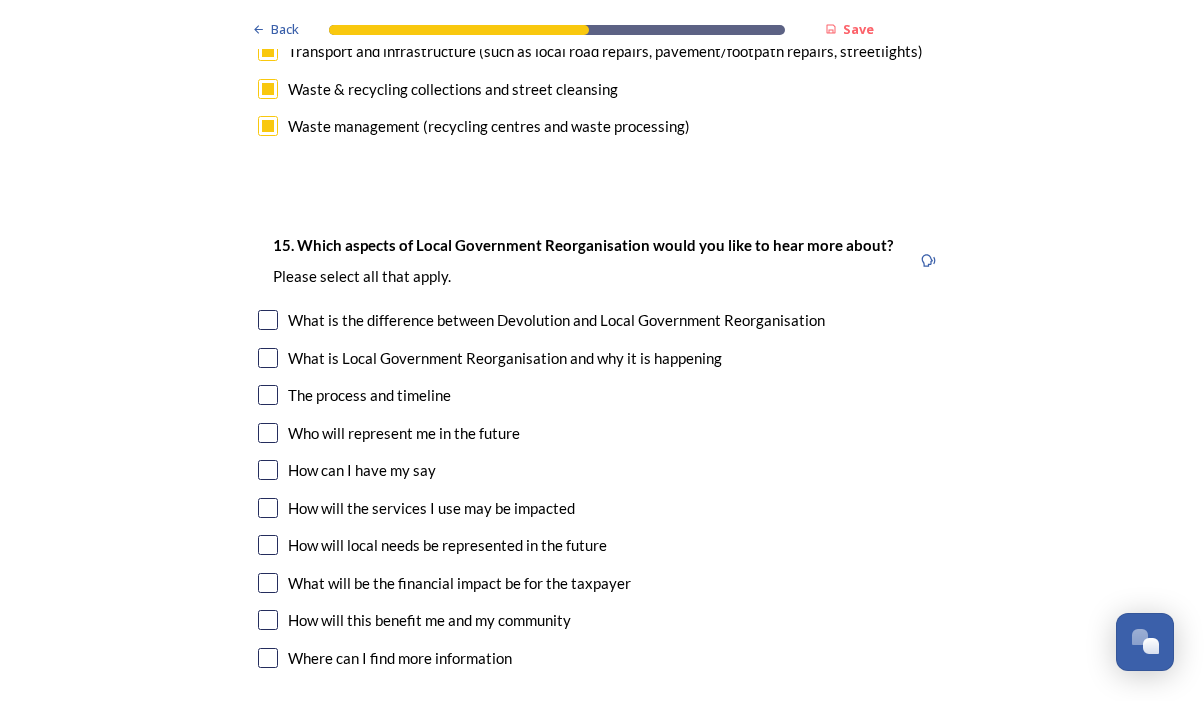 scroll, scrollTop: 5680, scrollLeft: 0, axis: vertical 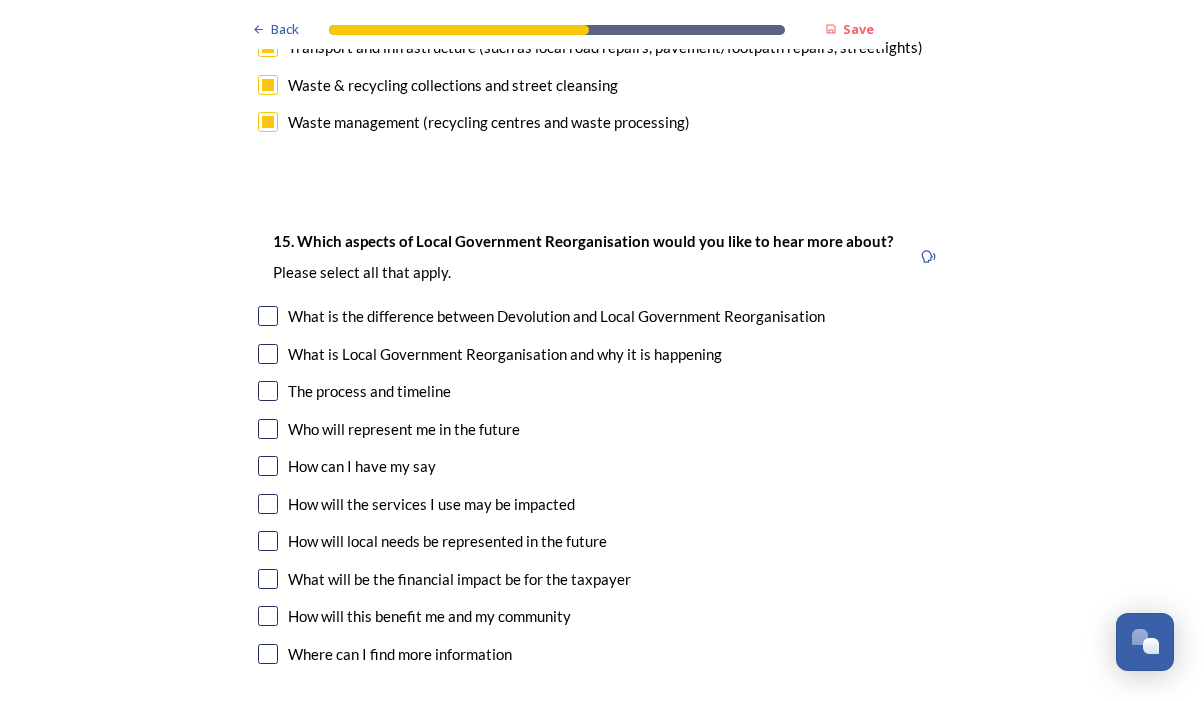 click at bounding box center (268, 354) 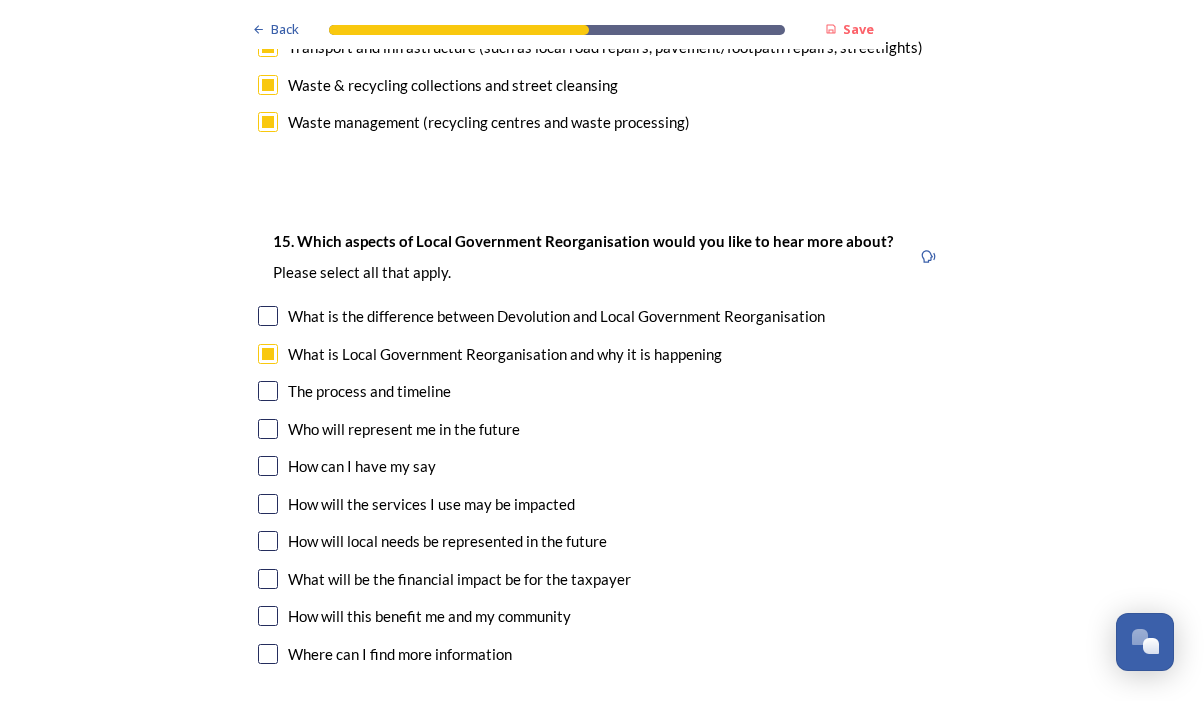 click on "Who will represent me in the future" at bounding box center [602, 429] 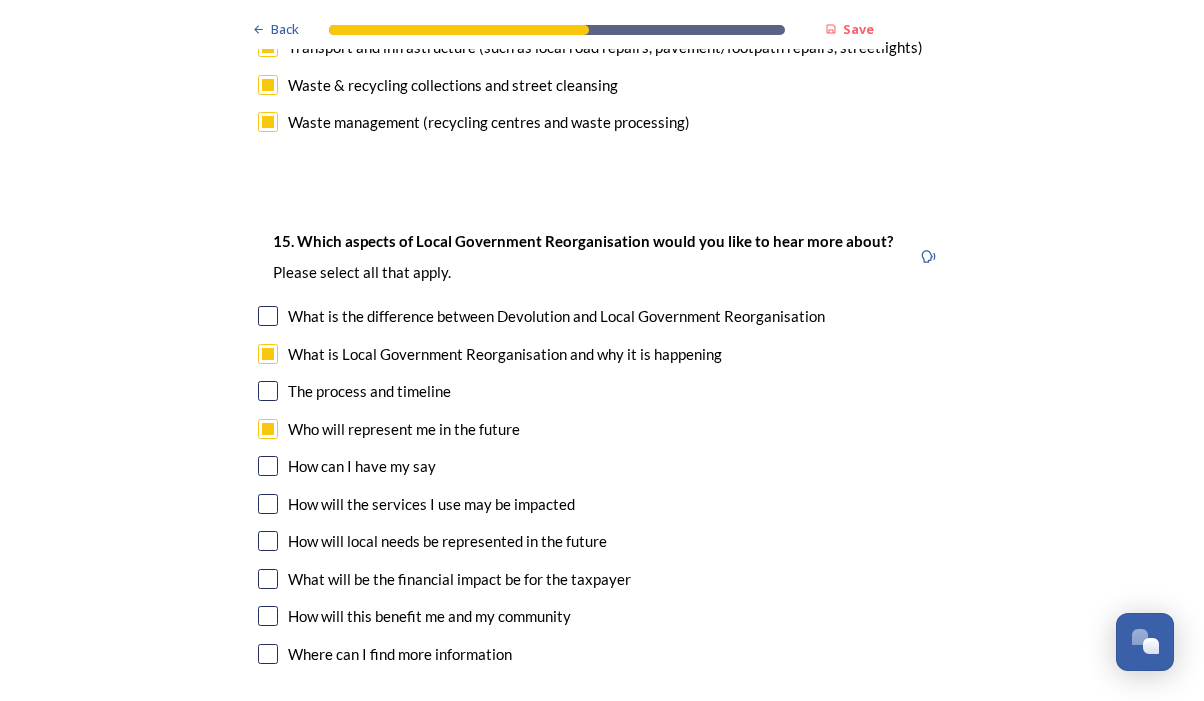 checkbox on "true" 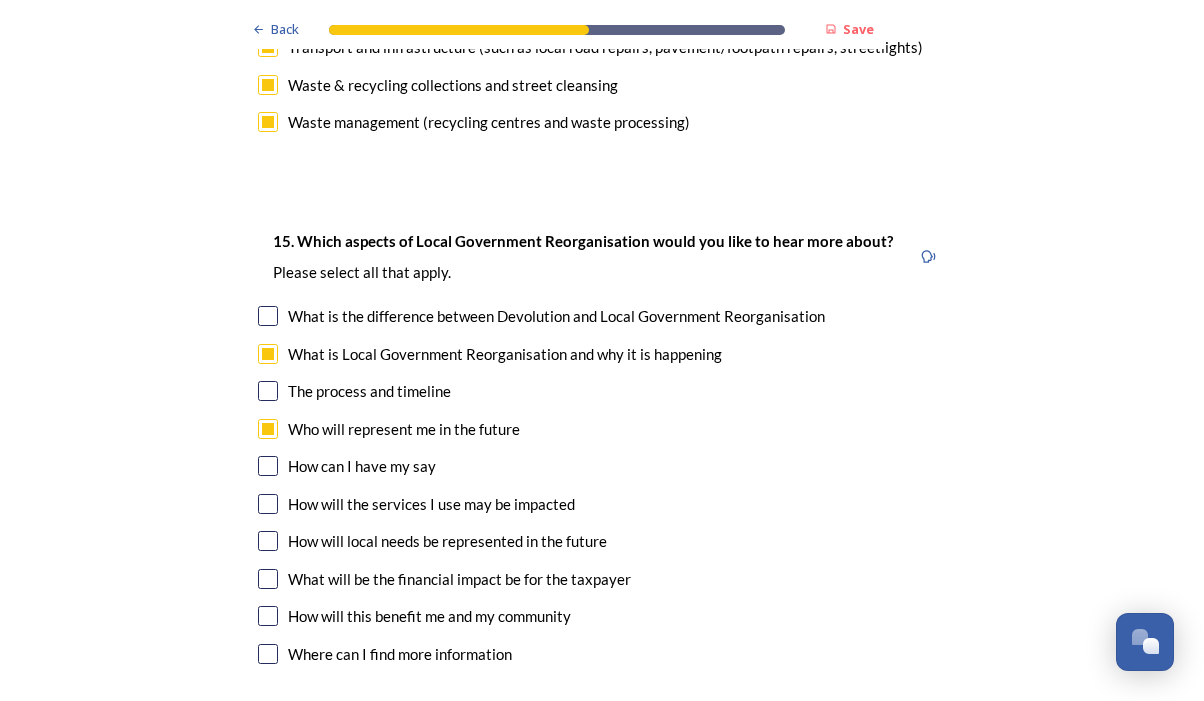 click at bounding box center [268, 504] 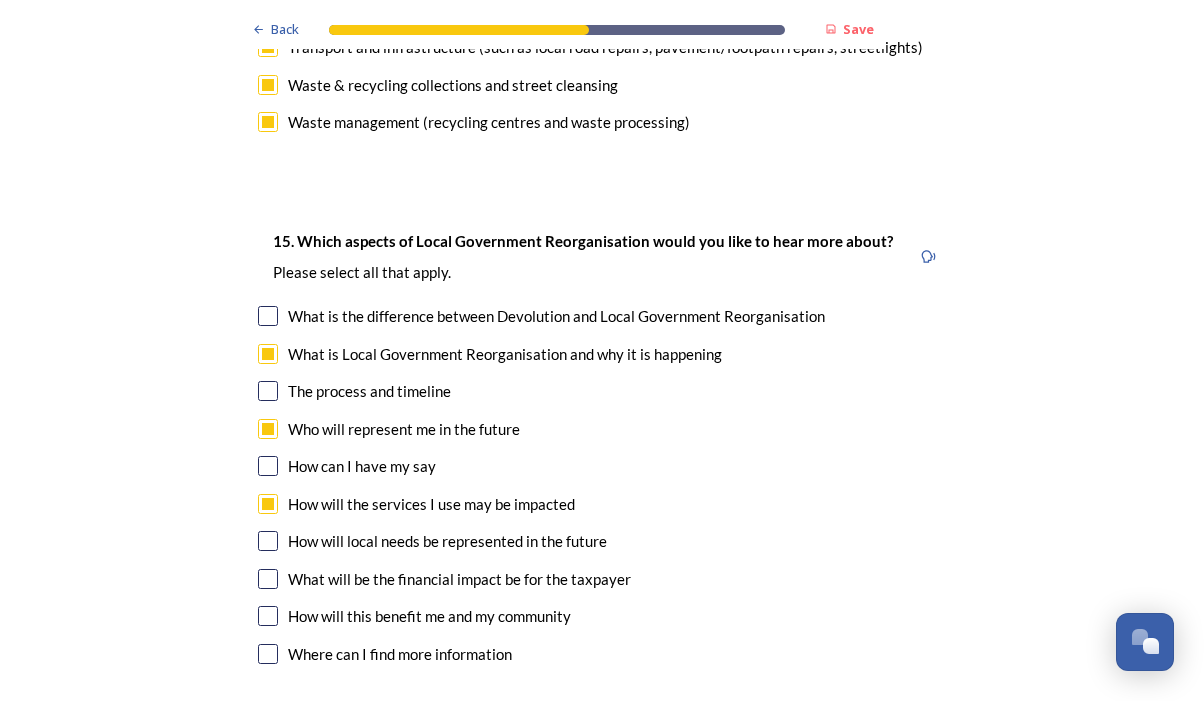 click at bounding box center [268, 541] 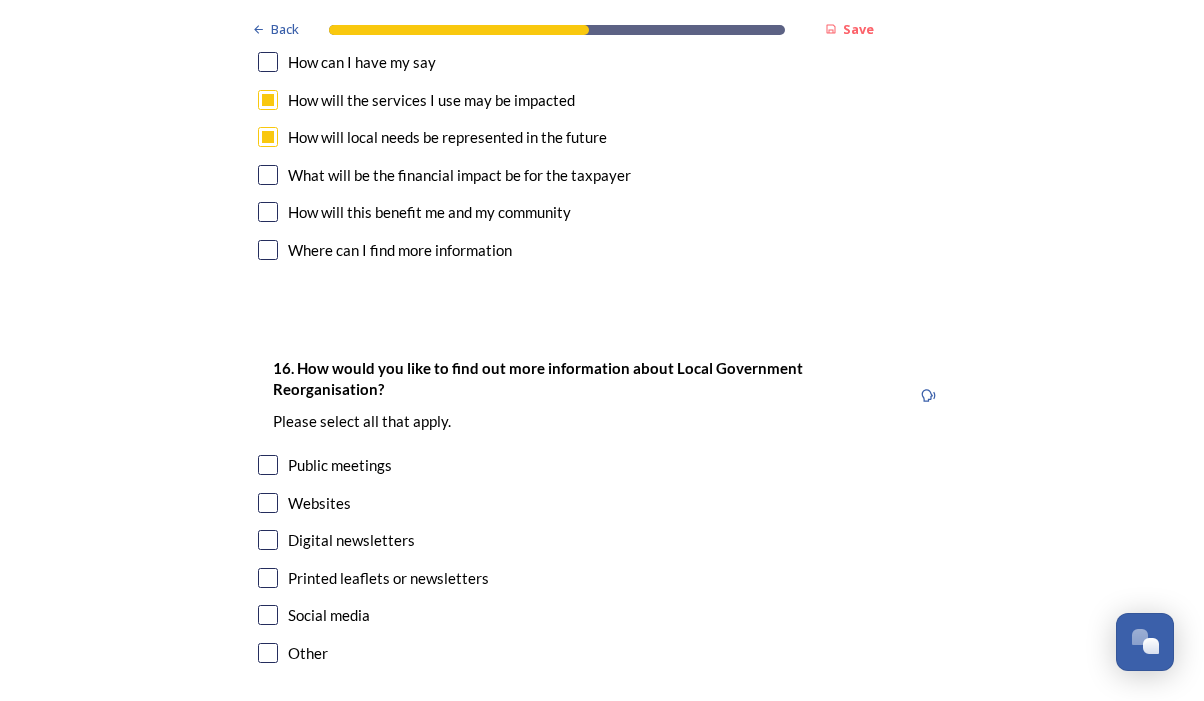 scroll, scrollTop: 6103, scrollLeft: 0, axis: vertical 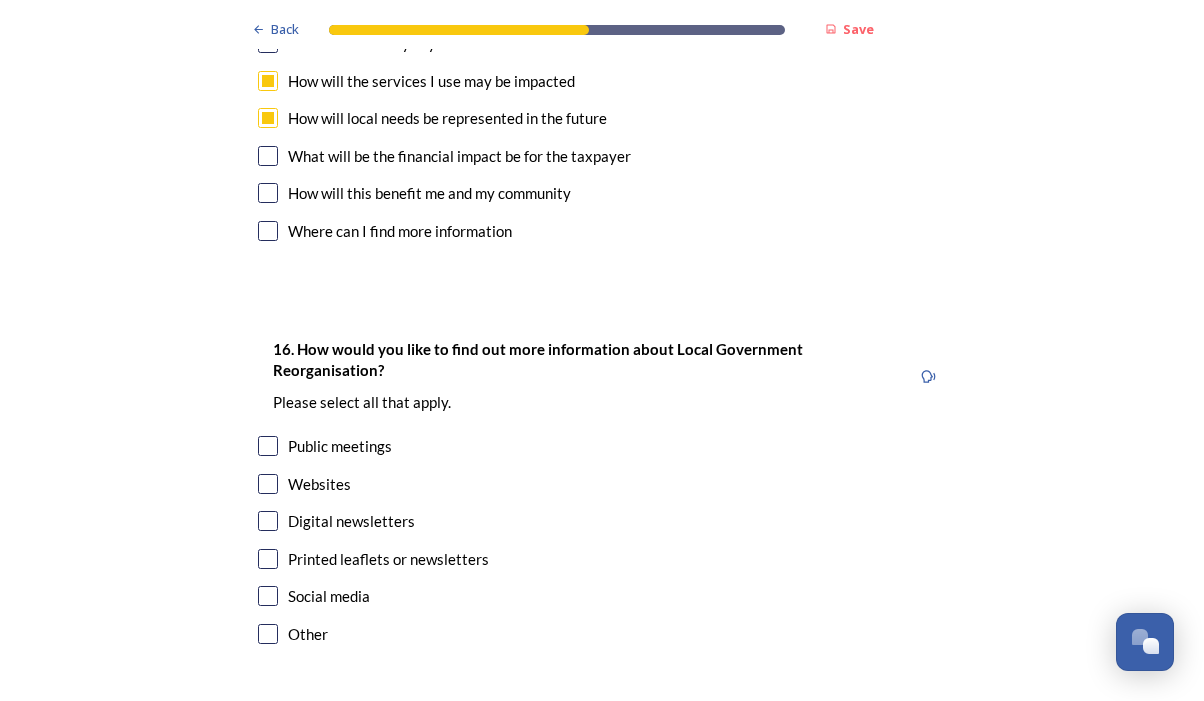 click at bounding box center (268, 446) 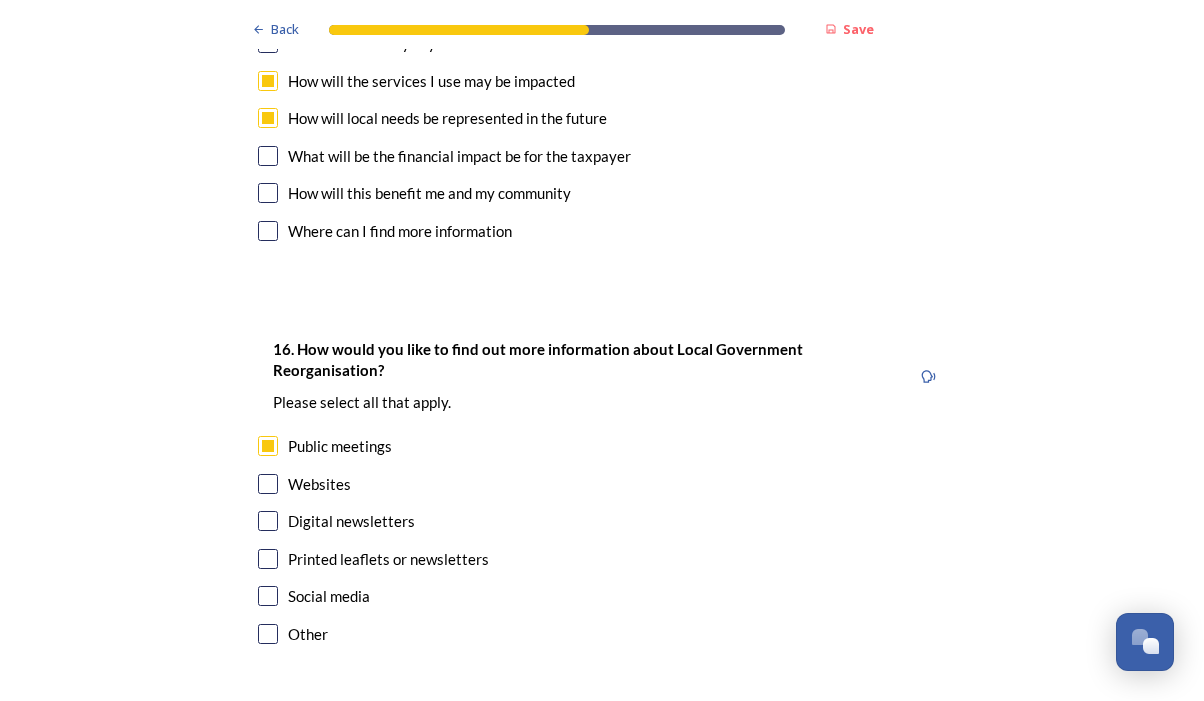 click at bounding box center (268, 484) 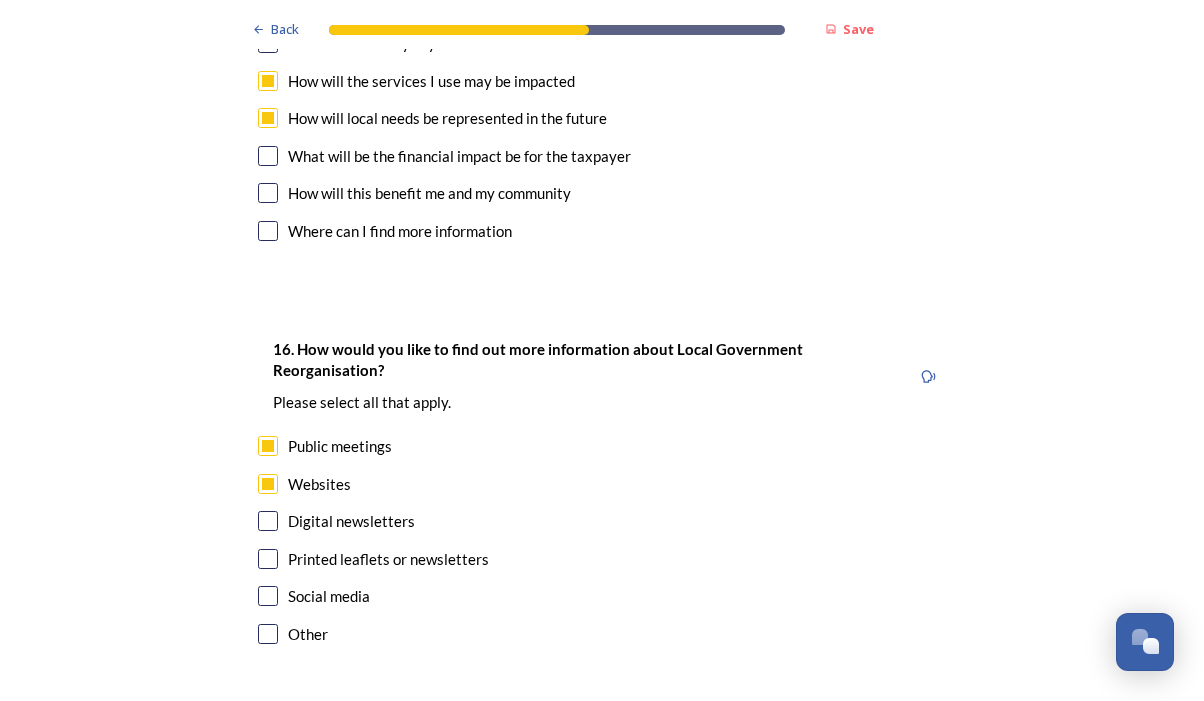 click at bounding box center [268, 521] 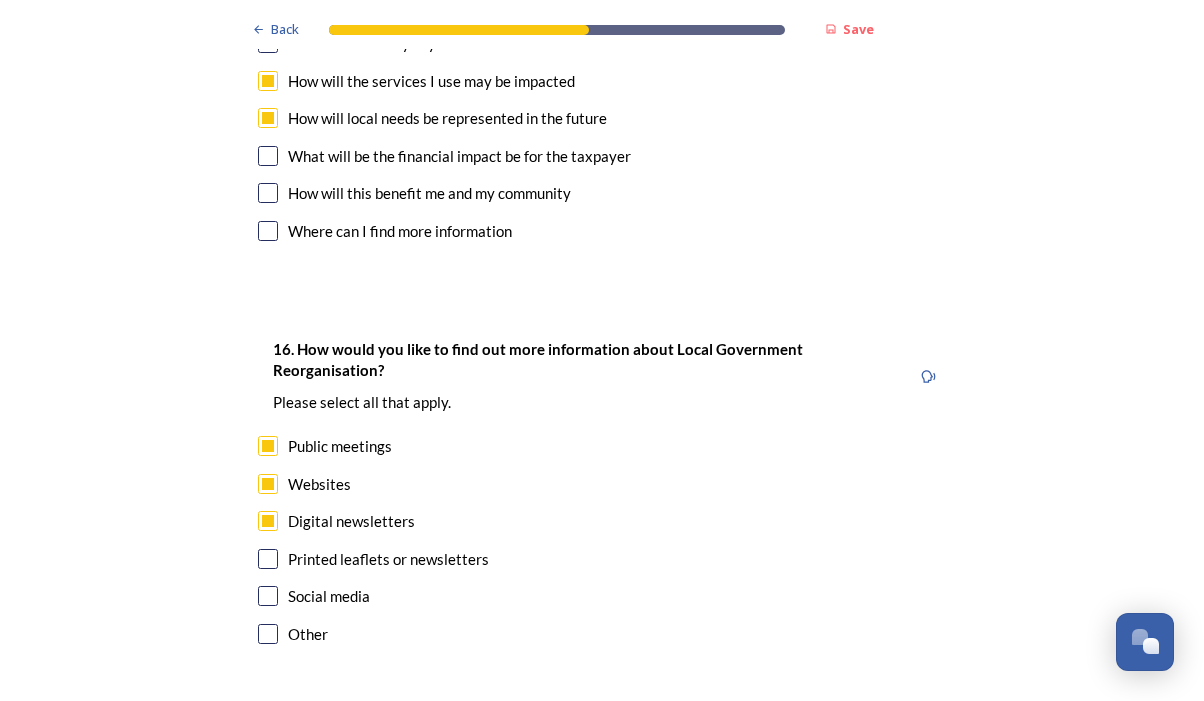 click at bounding box center (268, 559) 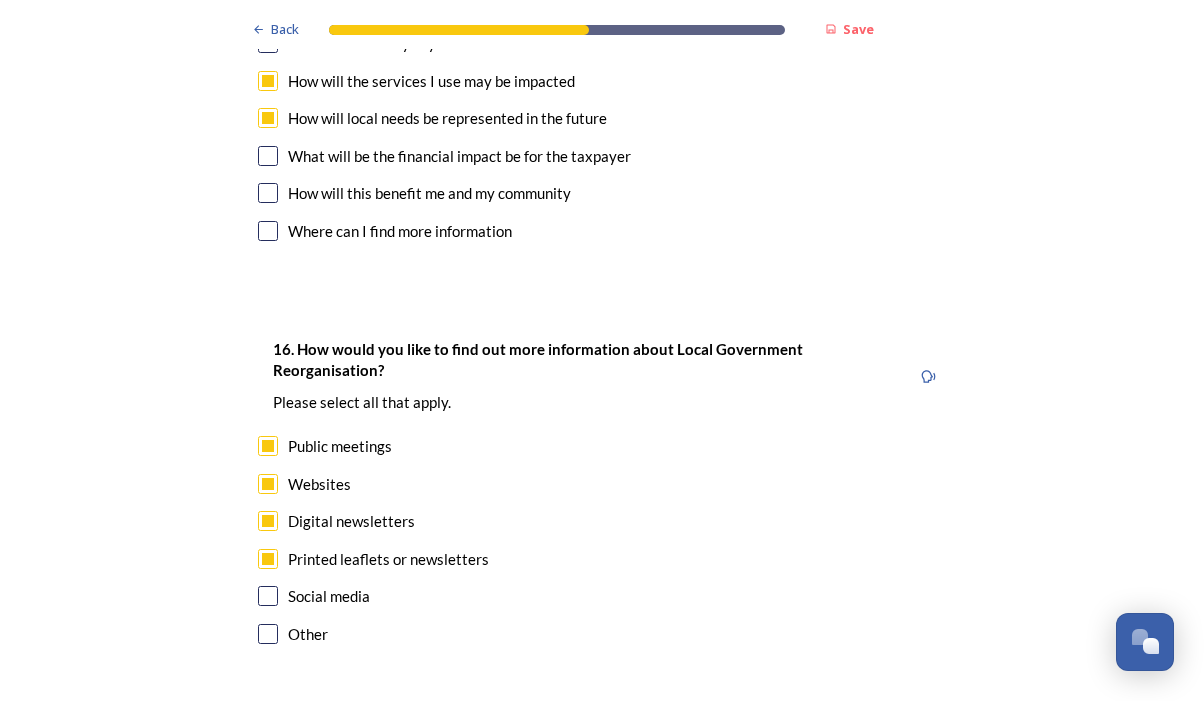 click at bounding box center (268, 596) 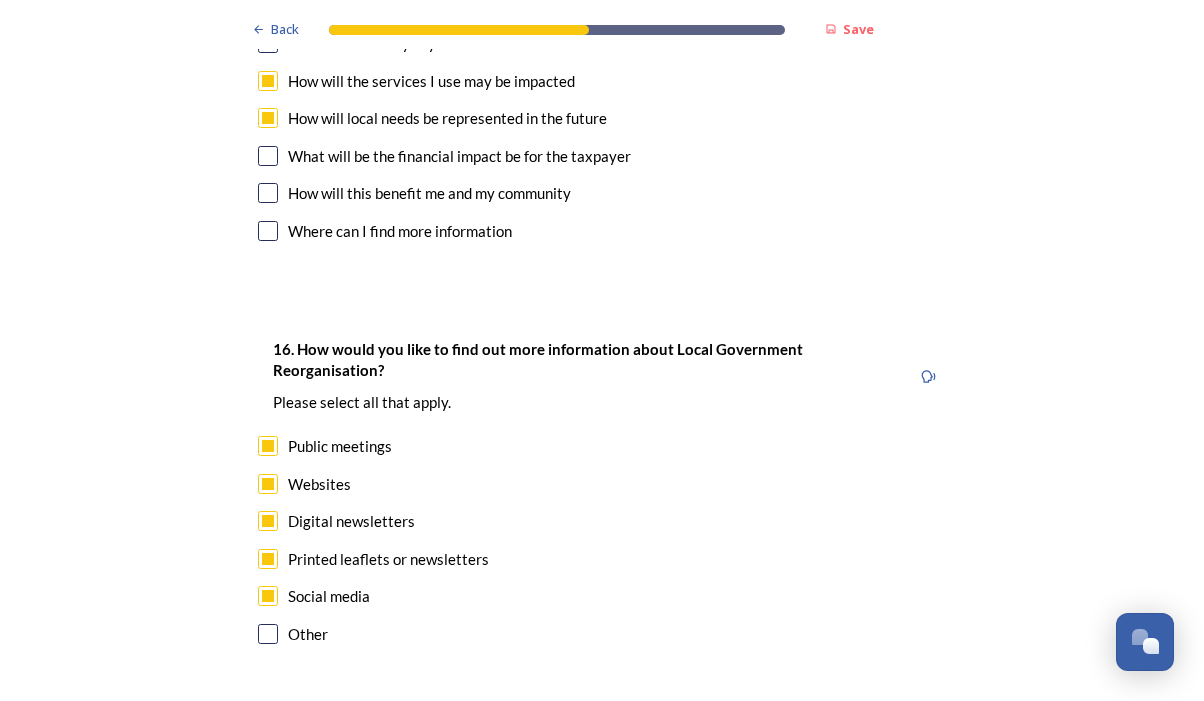 click on "Continue" at bounding box center (601, 744) 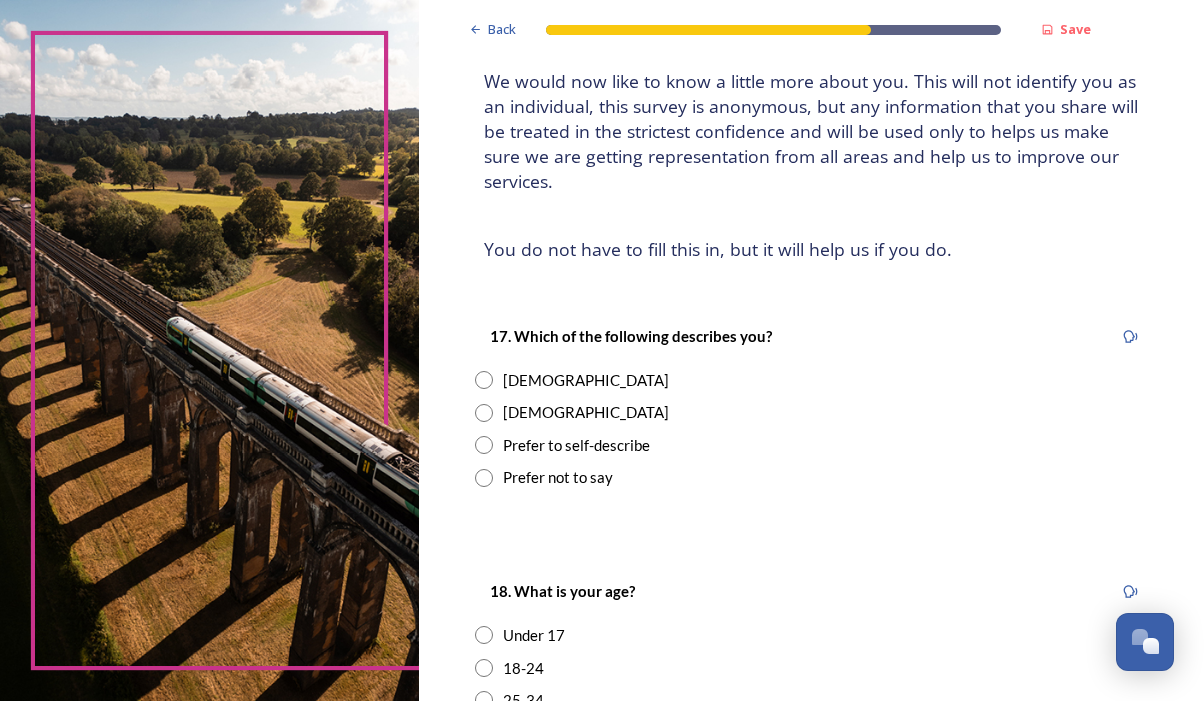 scroll, scrollTop: 135, scrollLeft: 0, axis: vertical 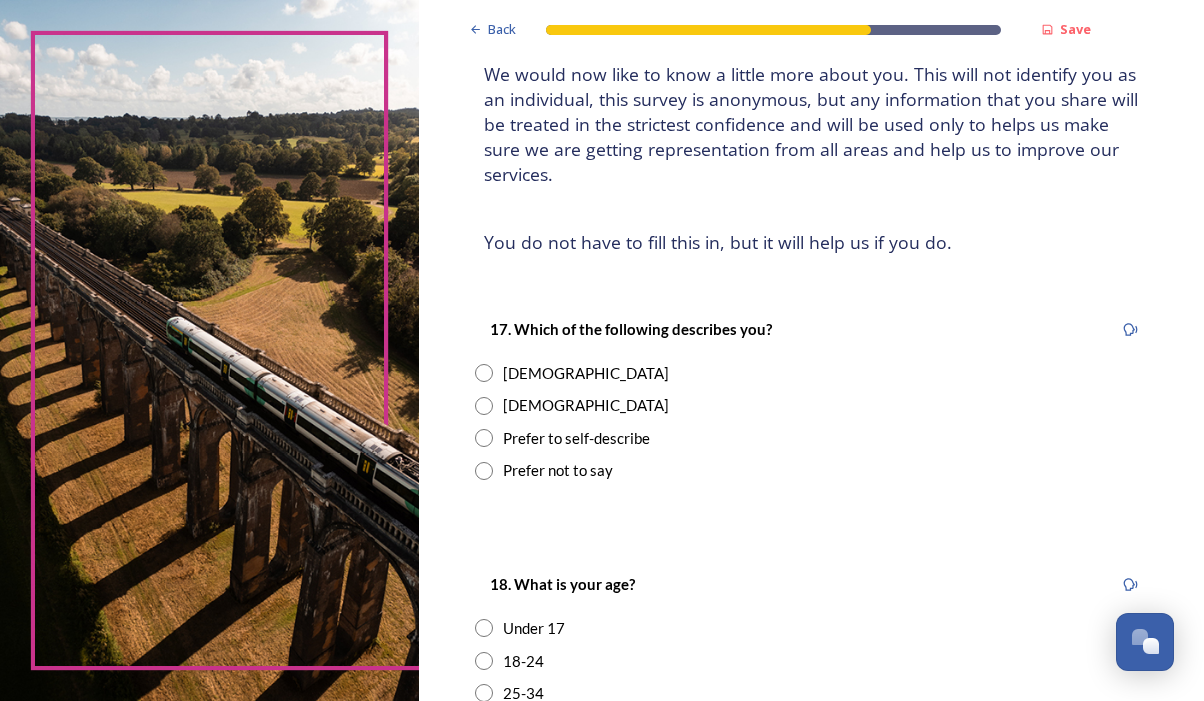 click on "Male" at bounding box center [586, 405] 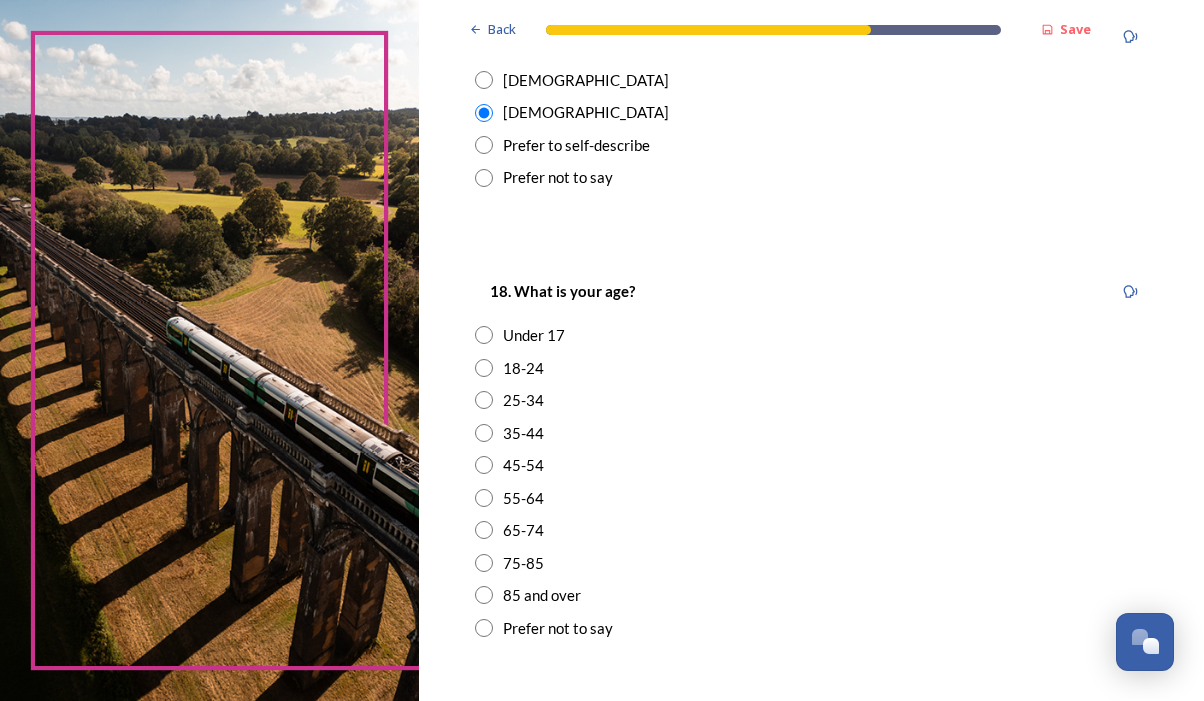 scroll, scrollTop: 433, scrollLeft: 0, axis: vertical 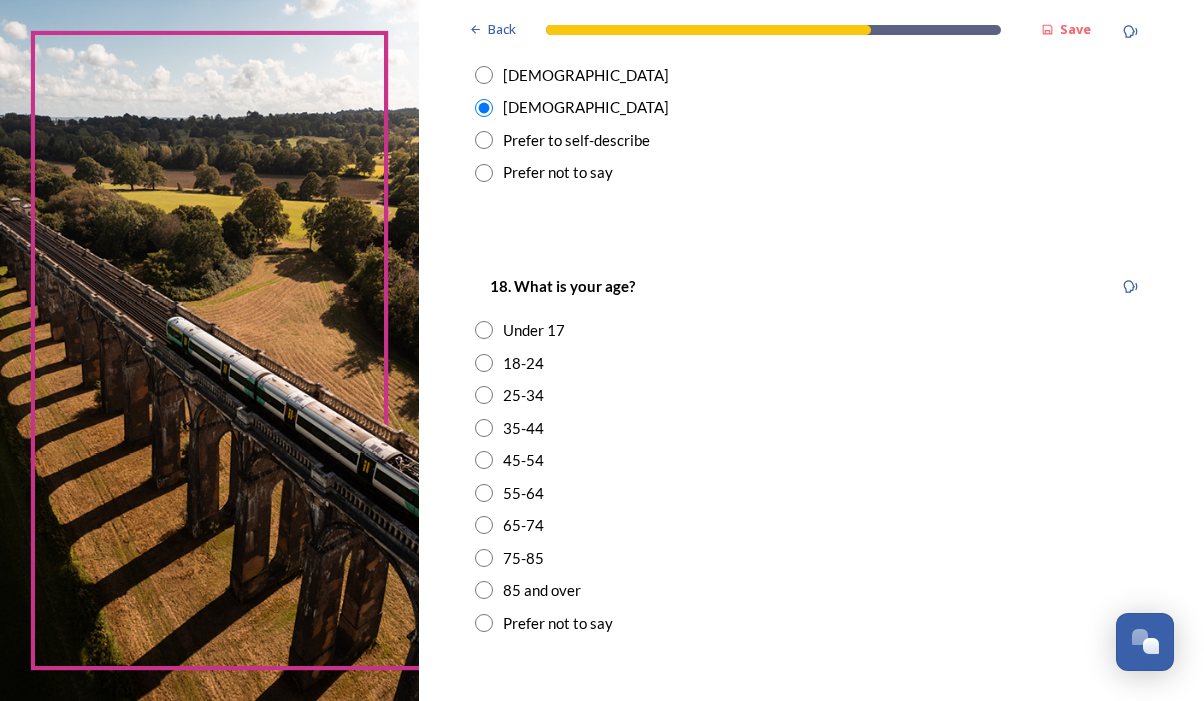 click on "35-44" at bounding box center (523, 428) 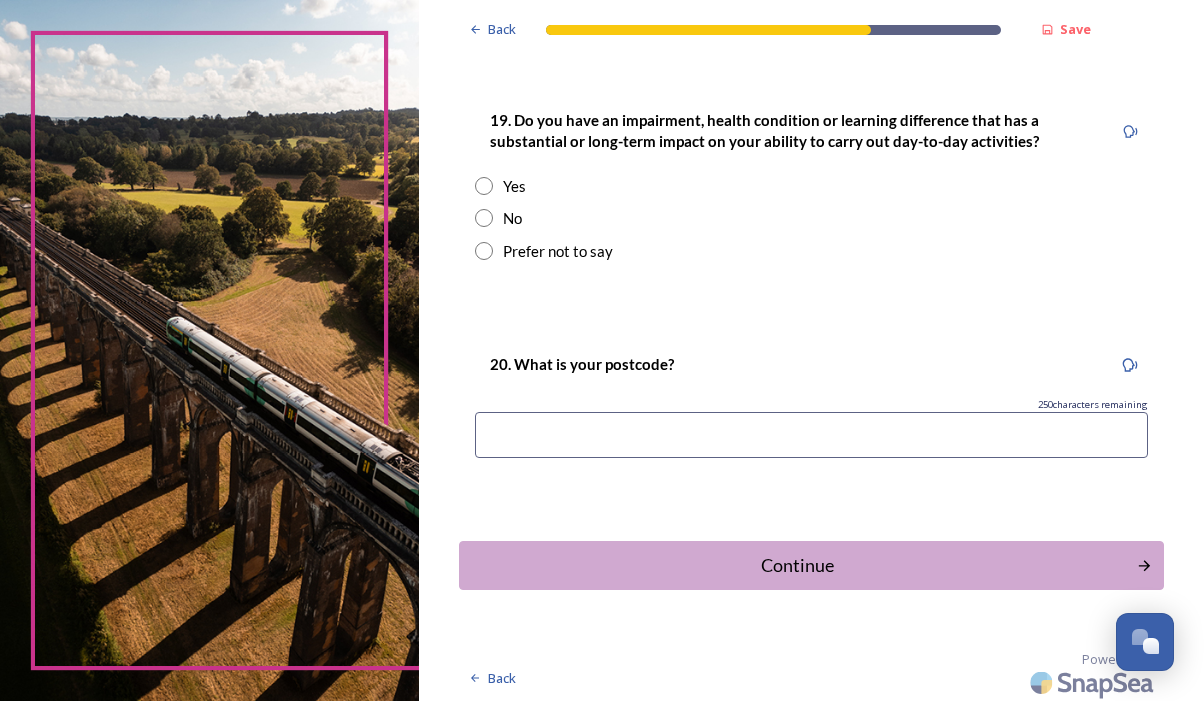scroll, scrollTop: 1052, scrollLeft: 0, axis: vertical 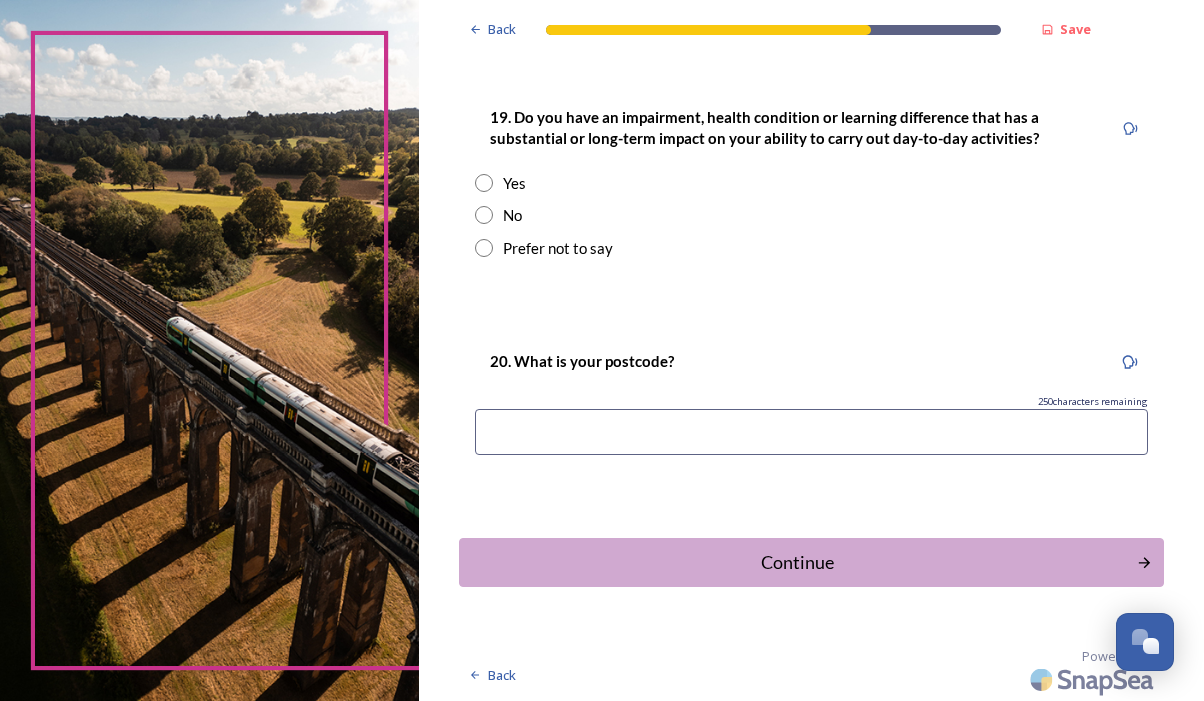 click at bounding box center [484, 183] 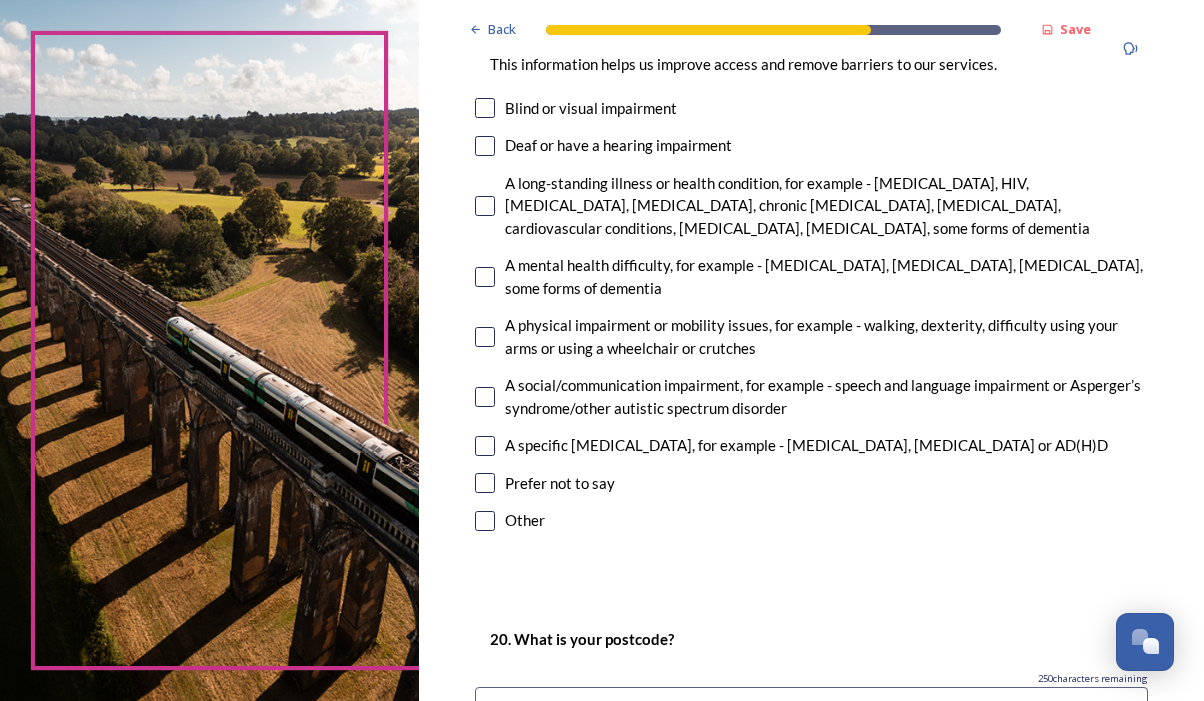 scroll, scrollTop: 1383, scrollLeft: 0, axis: vertical 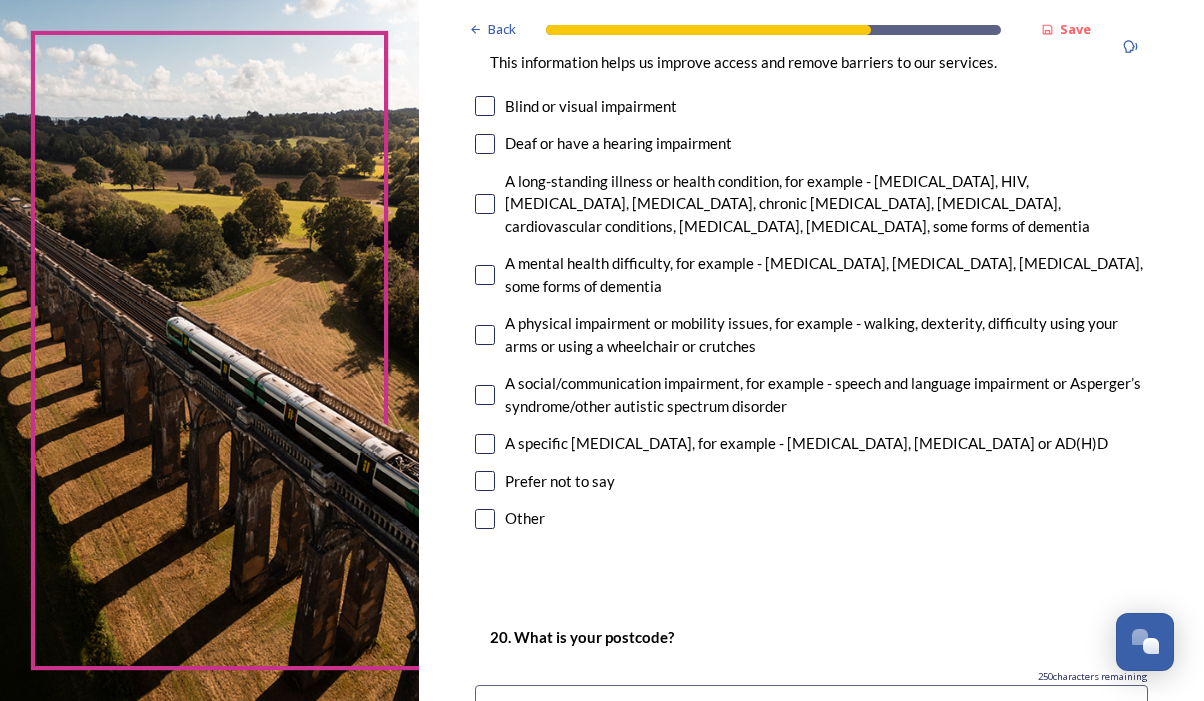 click at bounding box center [485, 275] 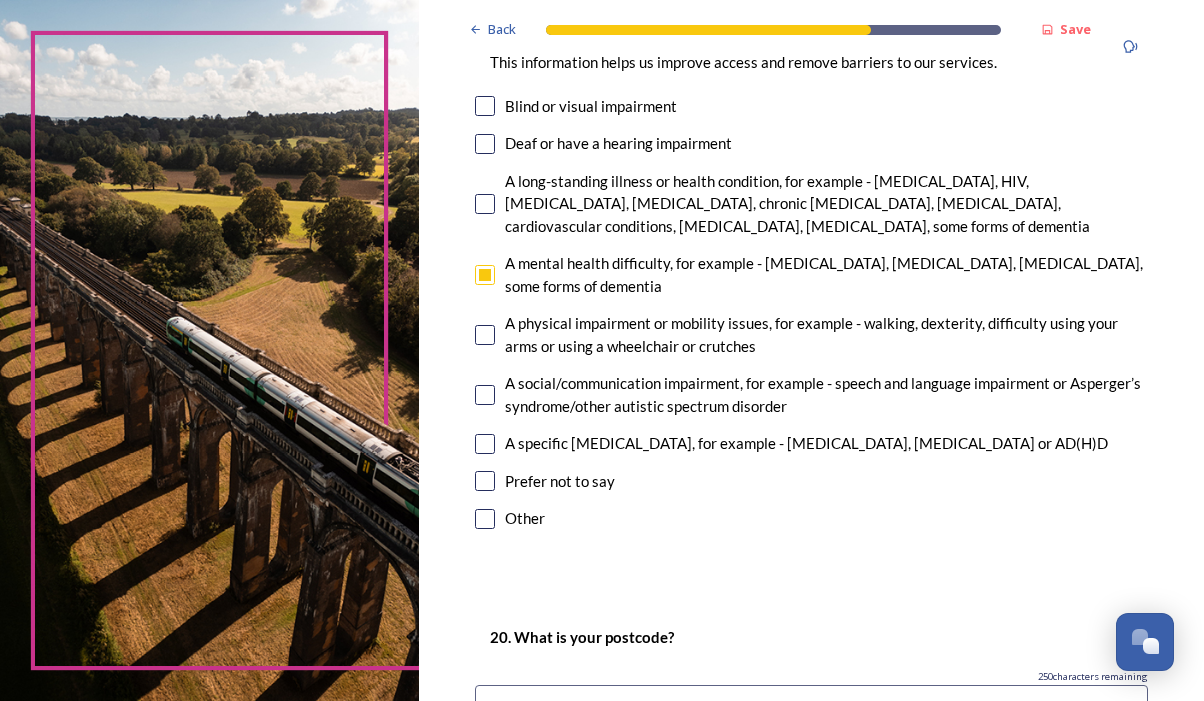 click at bounding box center [485, 444] 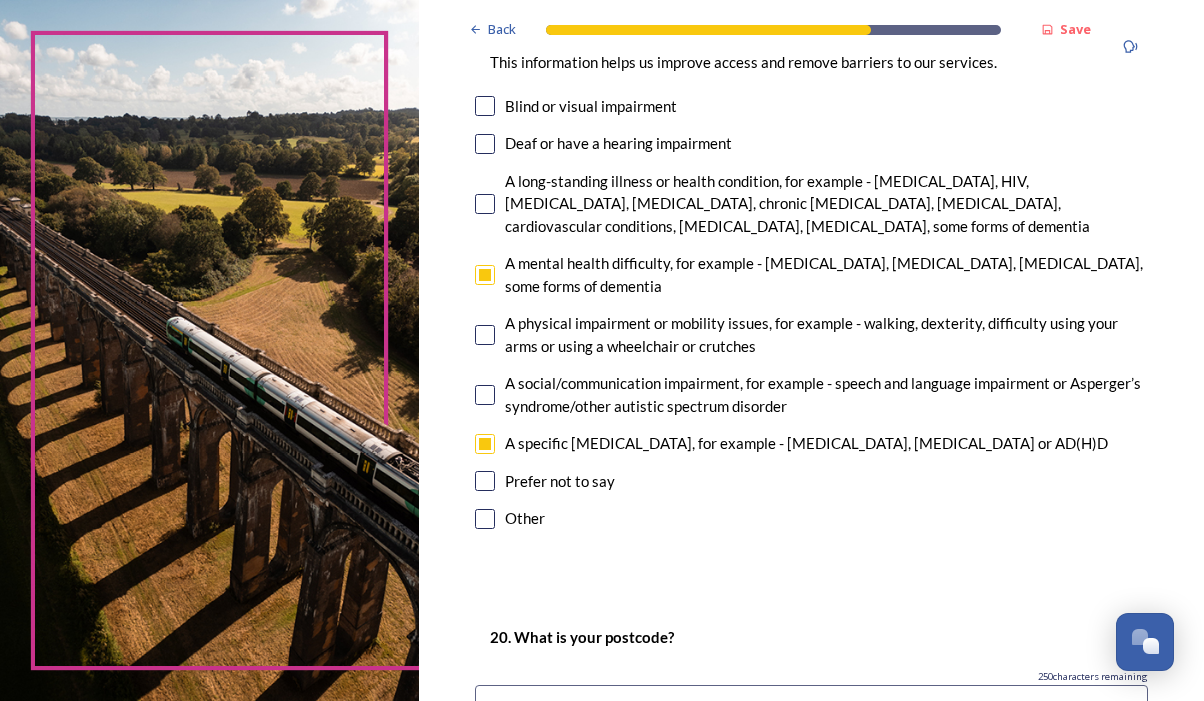 click at bounding box center [485, 444] 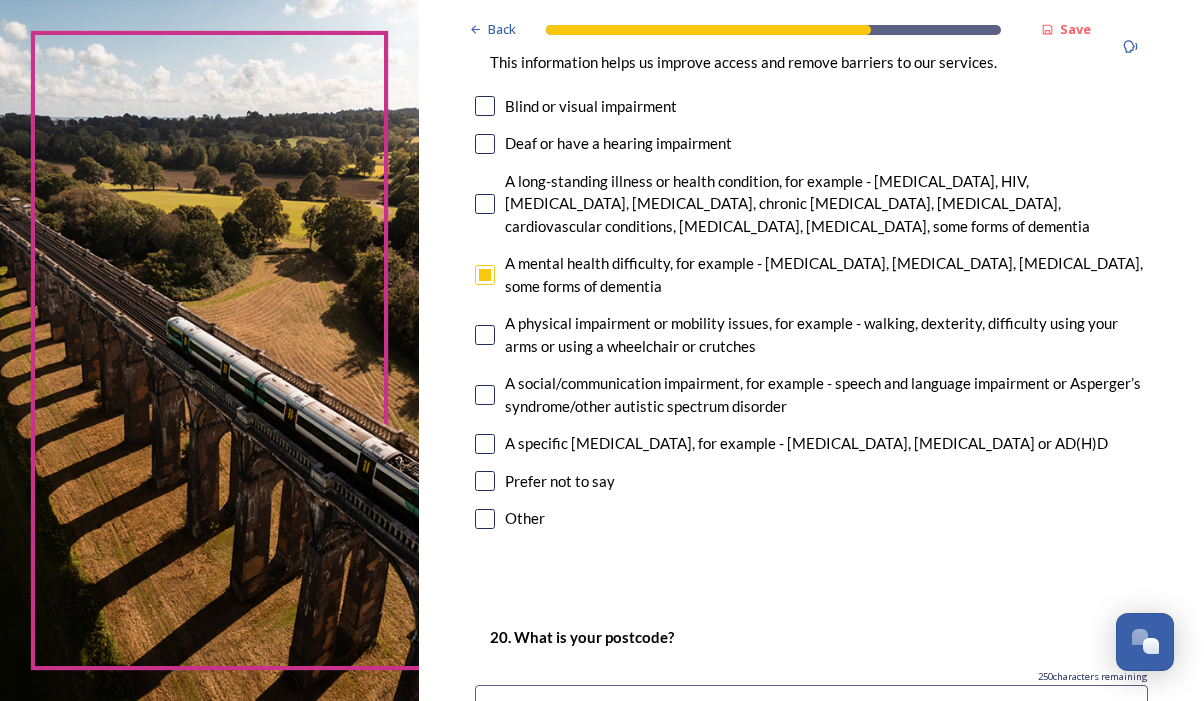 click at bounding box center (485, 395) 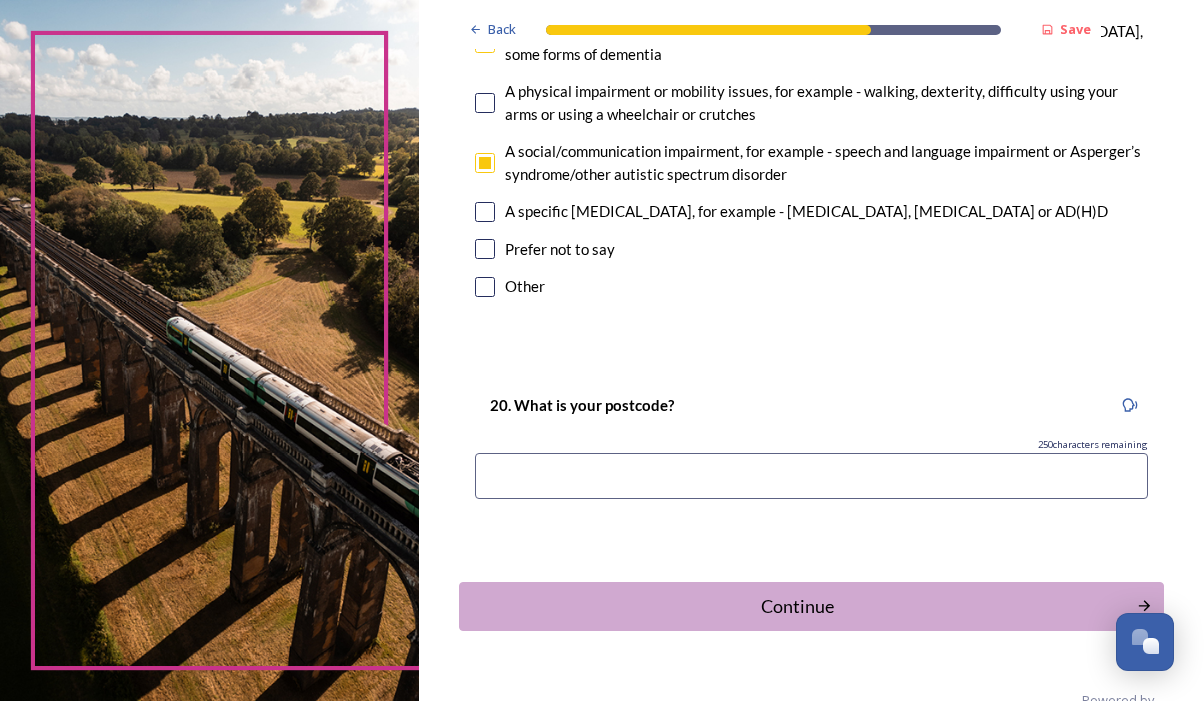 scroll, scrollTop: 1659, scrollLeft: 0, axis: vertical 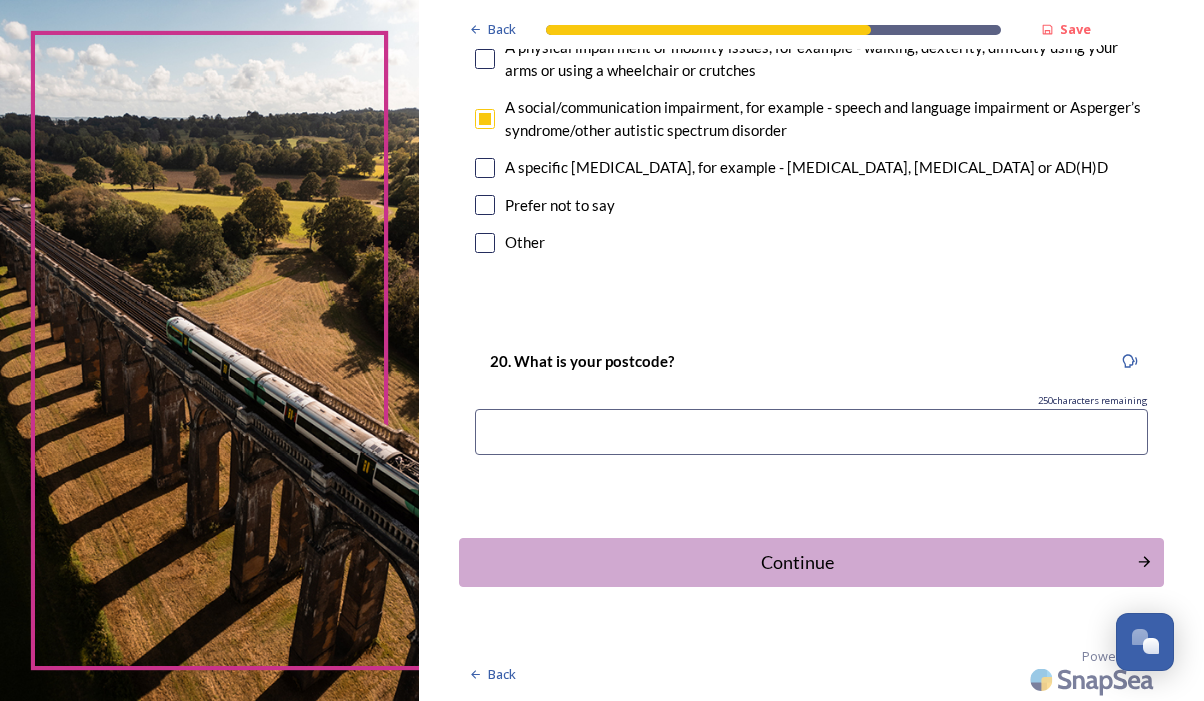click at bounding box center [811, 432] 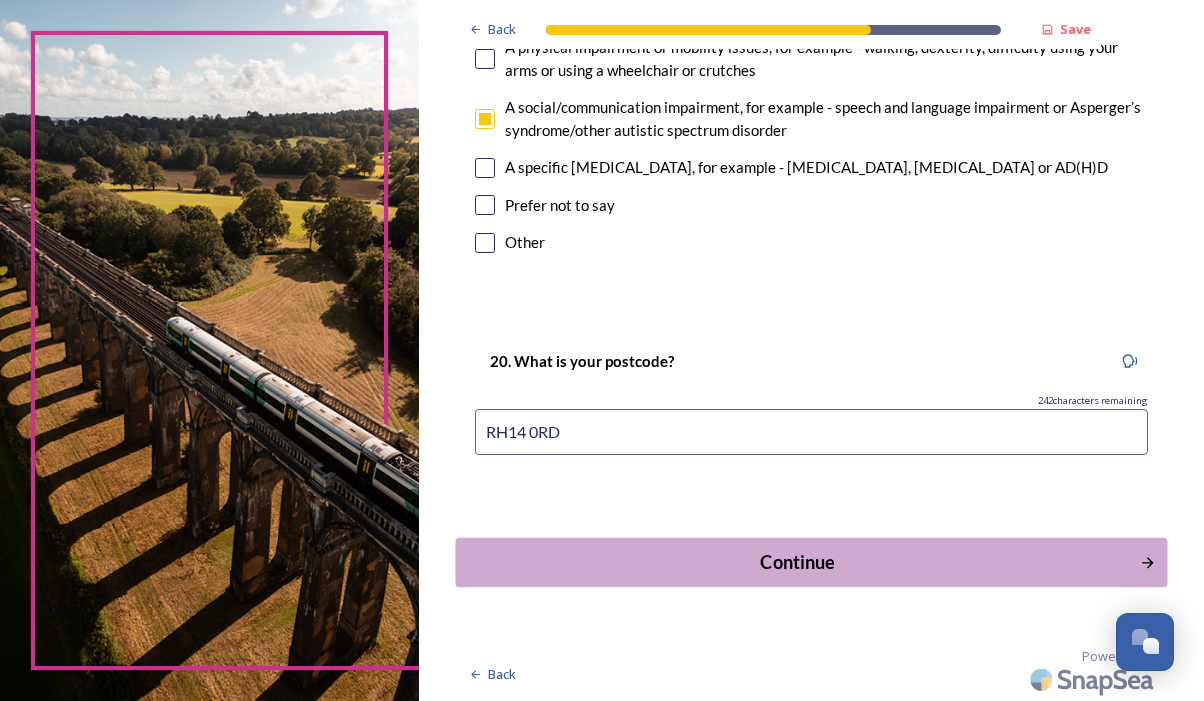 type on "RH14 0RD" 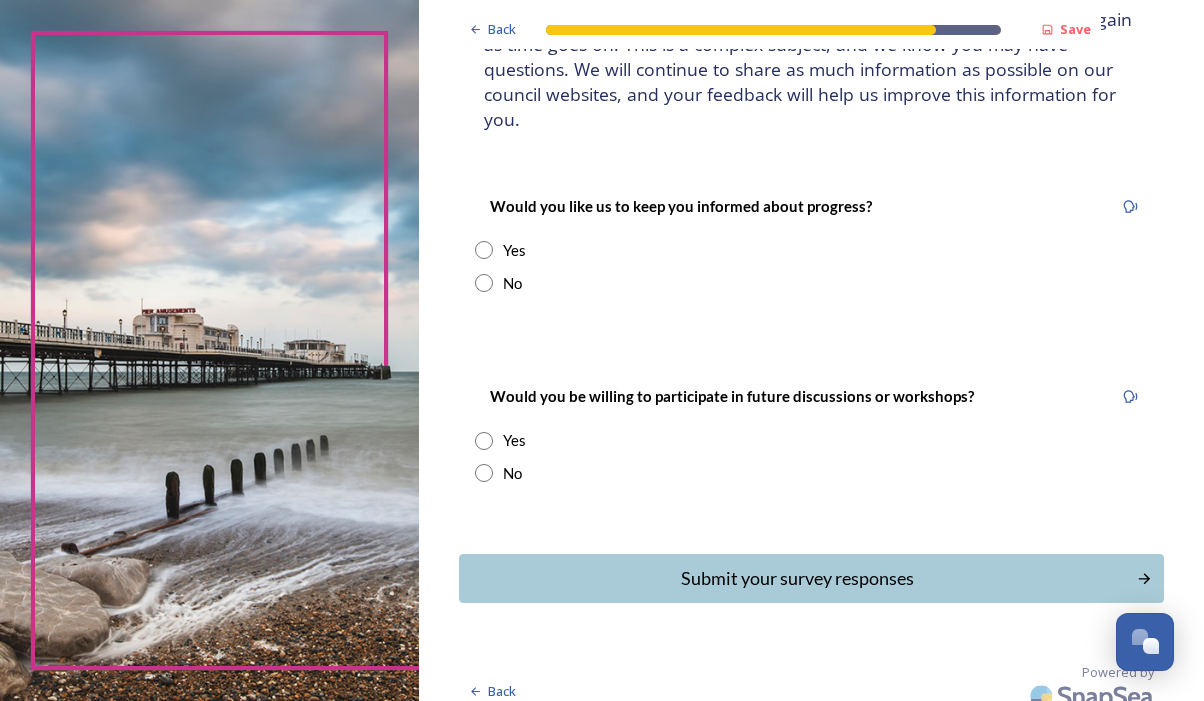 scroll, scrollTop: 191, scrollLeft: 0, axis: vertical 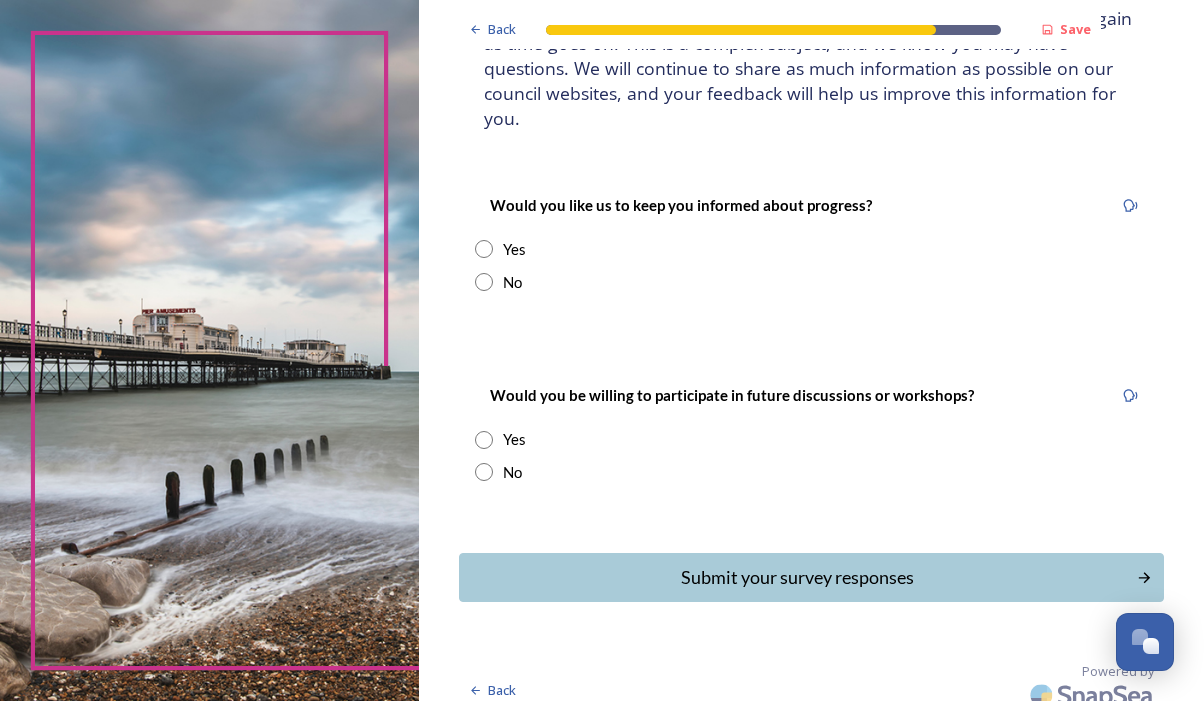 click at bounding box center (484, 249) 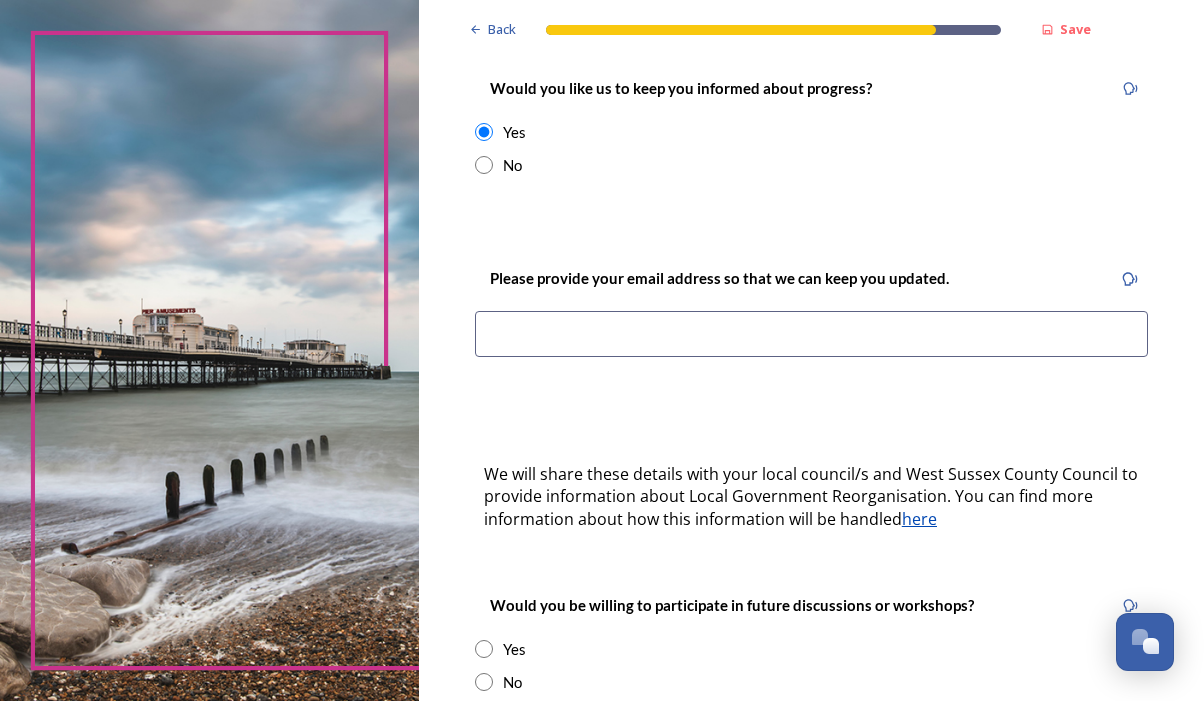 scroll, scrollTop: 309, scrollLeft: 0, axis: vertical 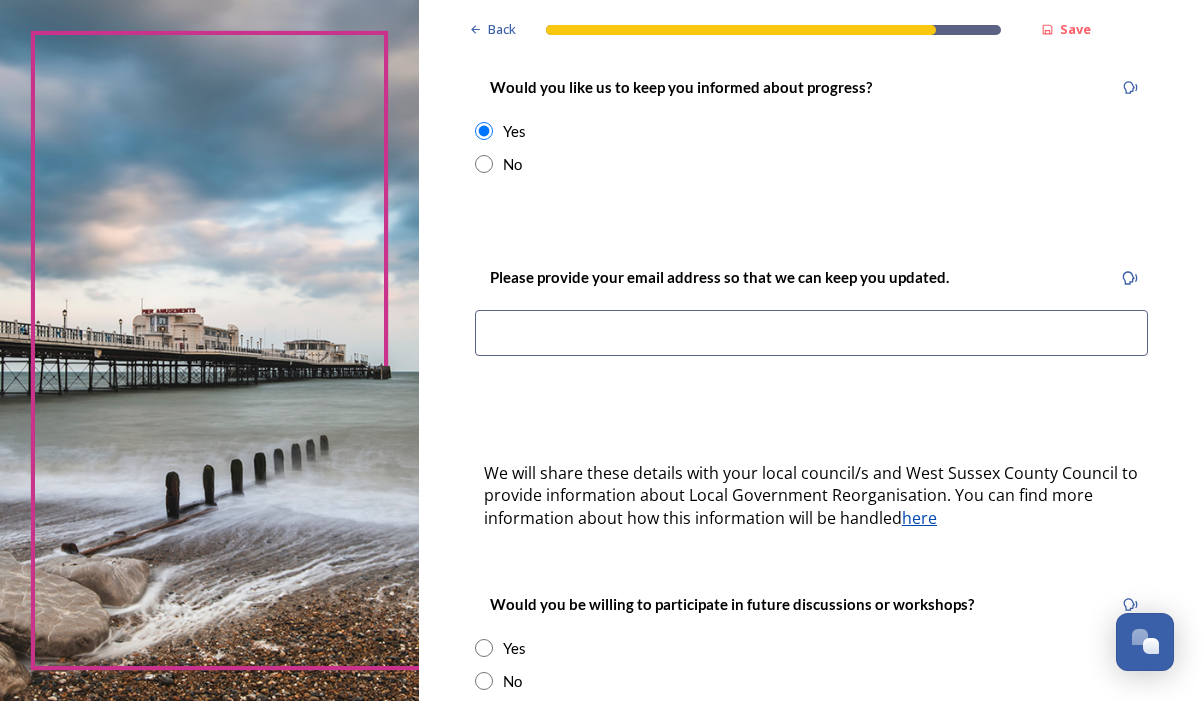 click at bounding box center (811, 333) 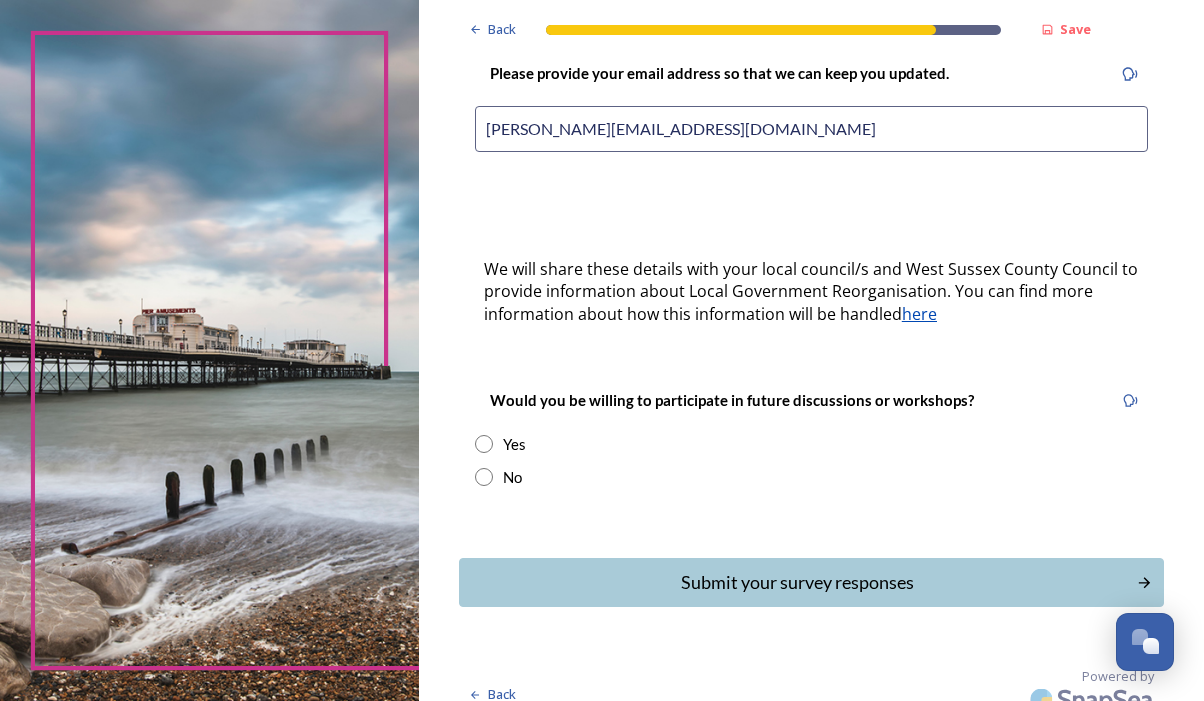 scroll, scrollTop: 517, scrollLeft: 0, axis: vertical 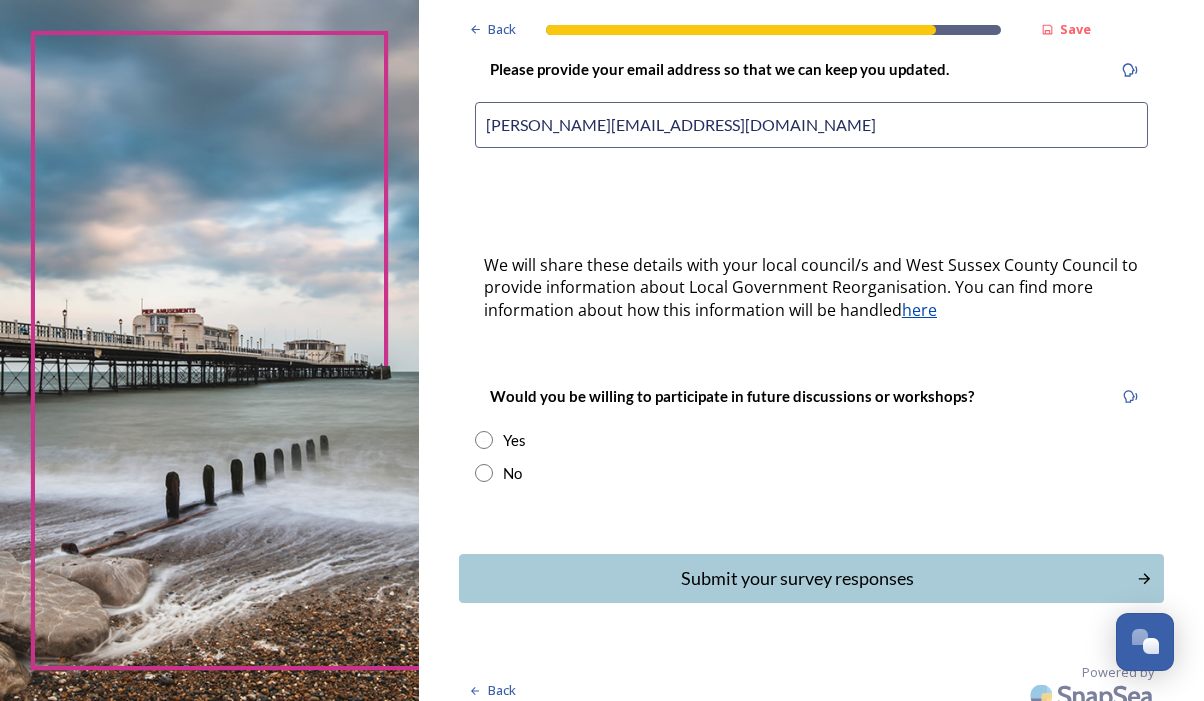 drag, startPoint x: 695, startPoint y: 131, endPoint x: 497, endPoint y: 132, distance: 198.00252 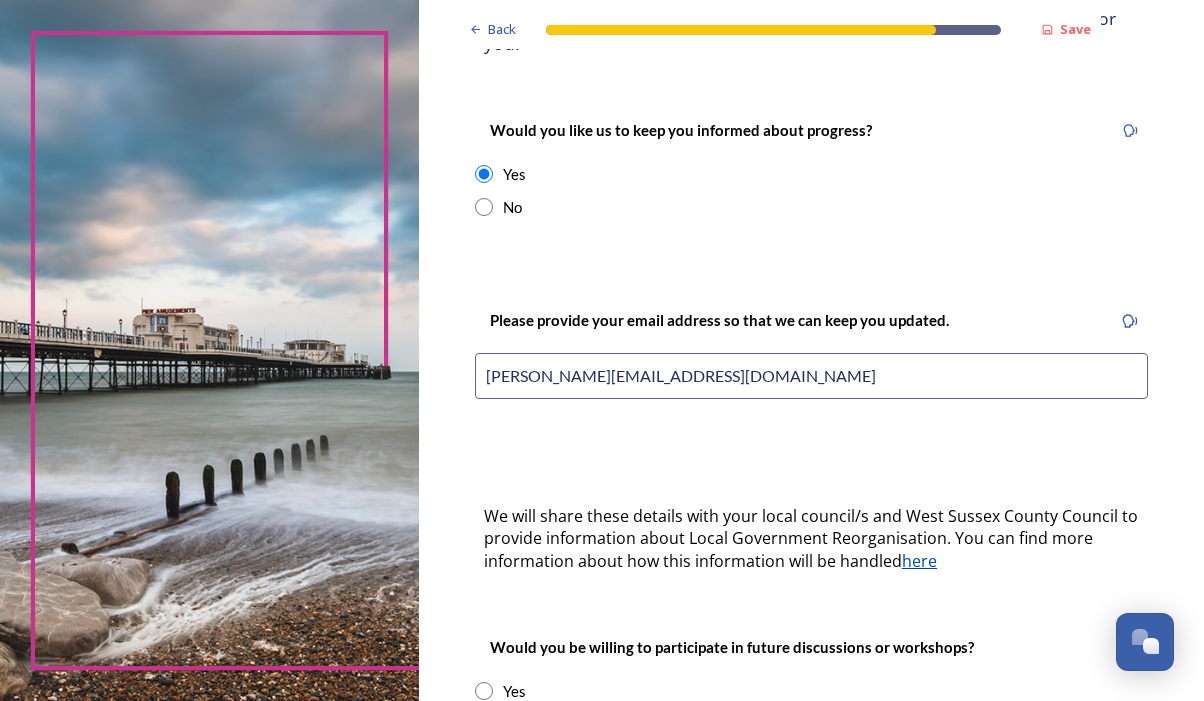 type on "charles@todhunters.co.uk" 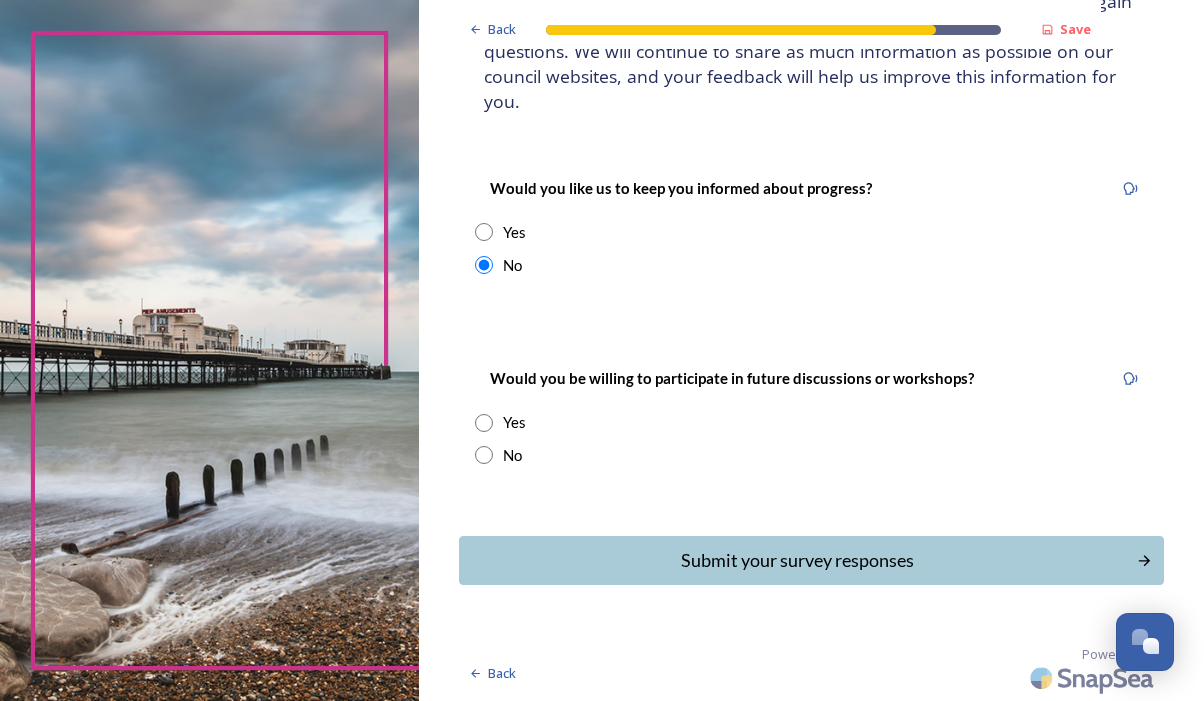scroll, scrollTop: 207, scrollLeft: 0, axis: vertical 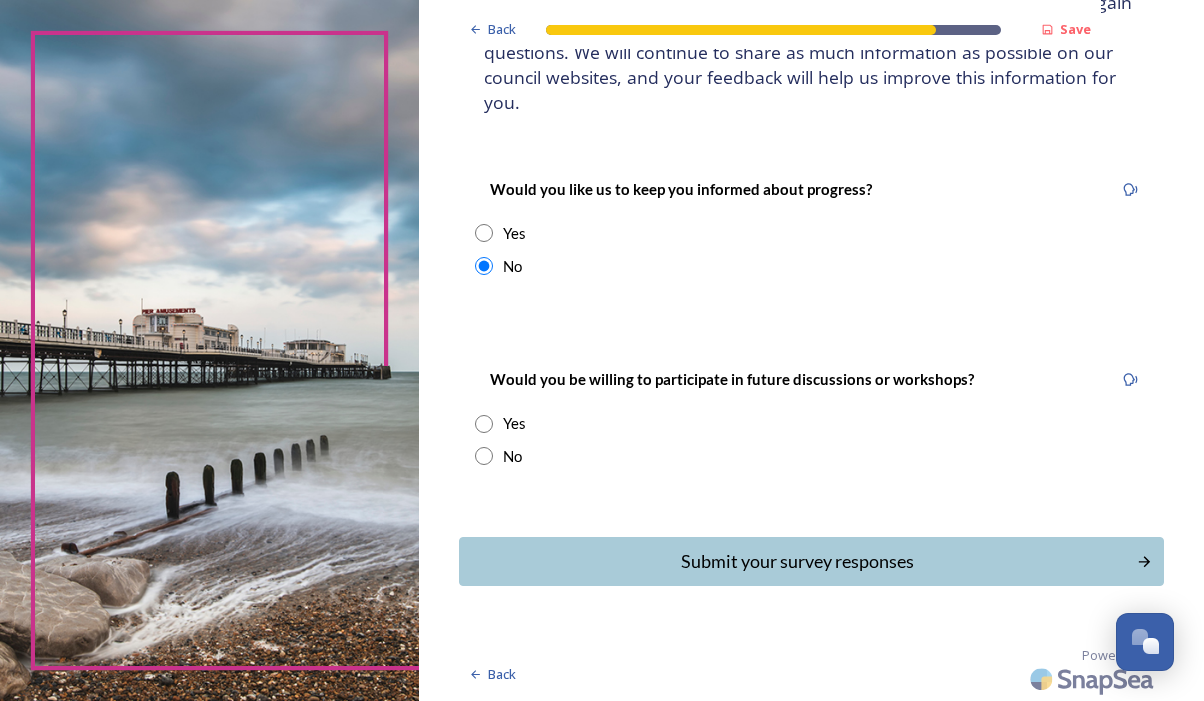 click at bounding box center [484, 456] 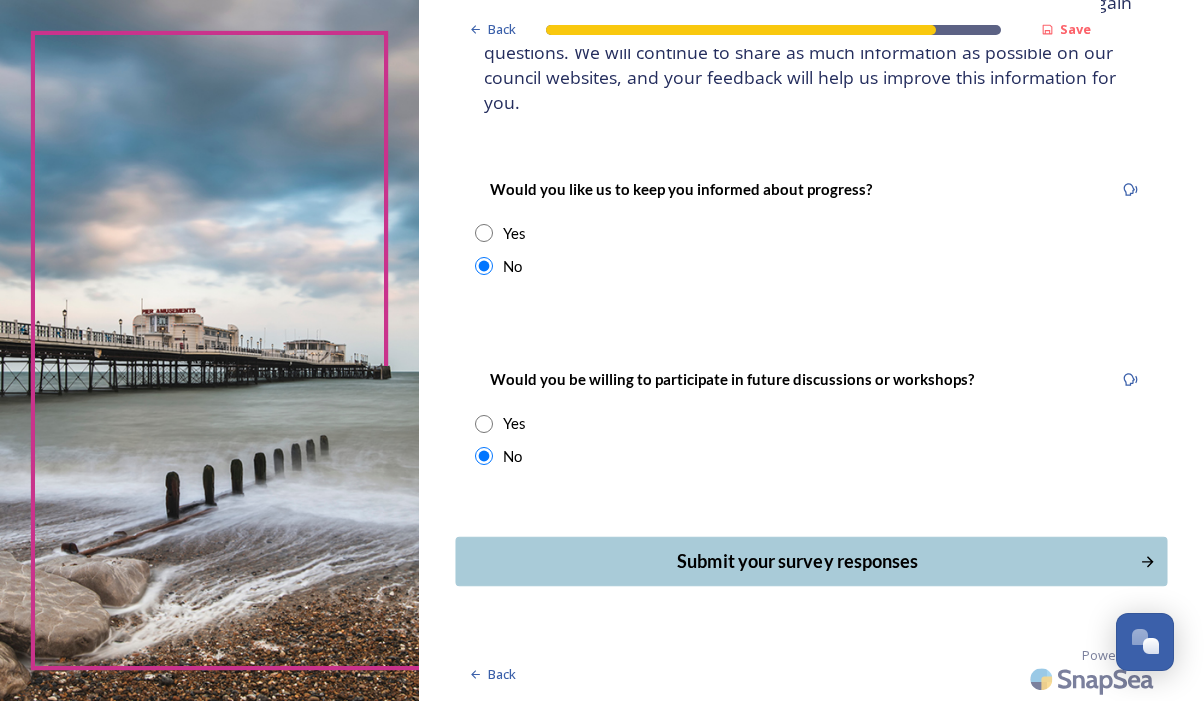 click on "Submit your survey responses" at bounding box center (797, 561) 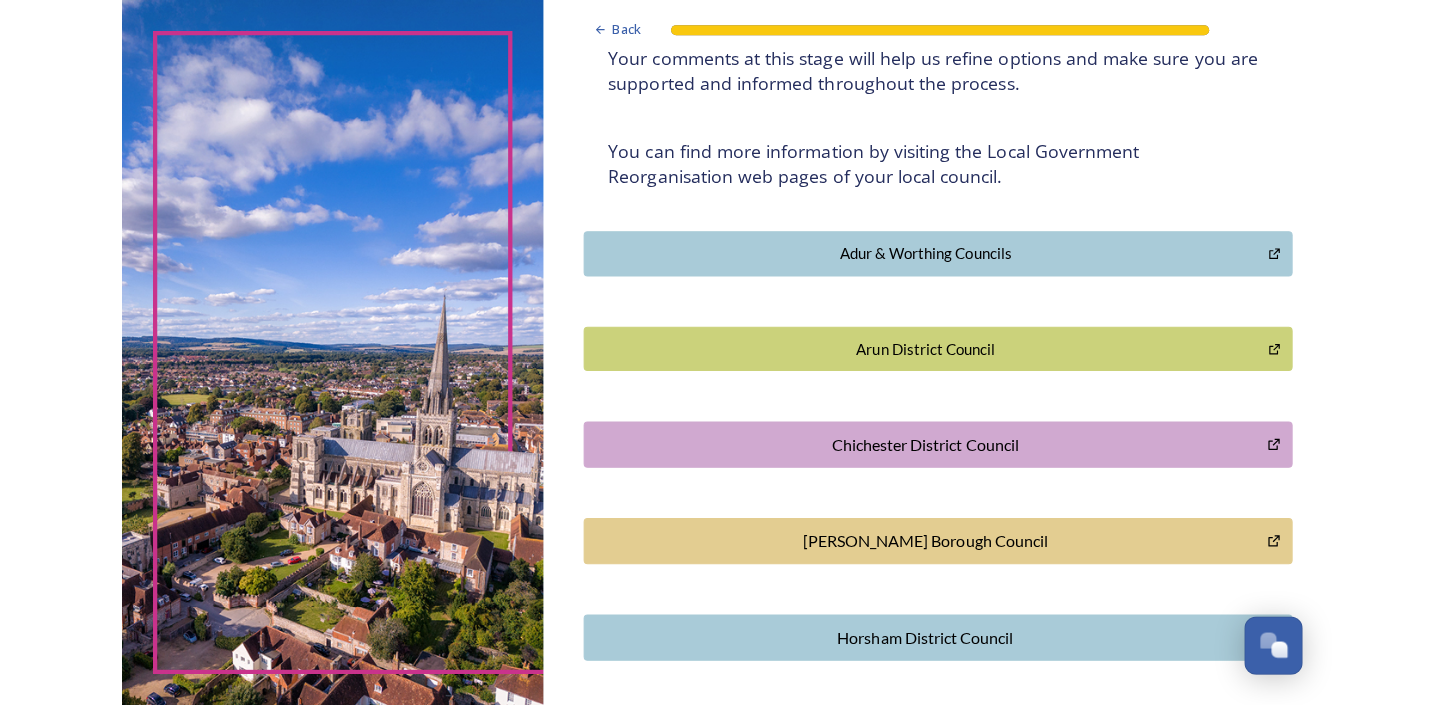 scroll, scrollTop: 346, scrollLeft: 0, axis: vertical 